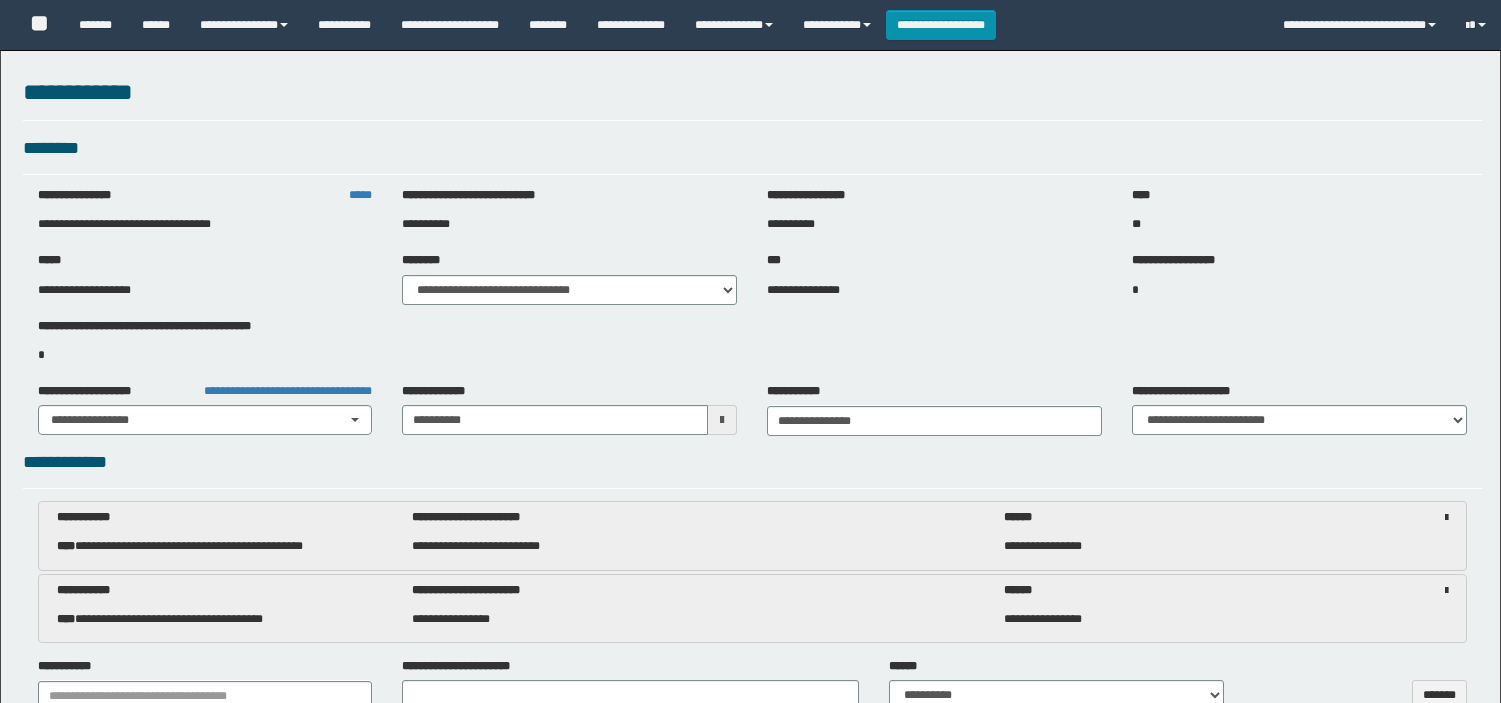 select on "**" 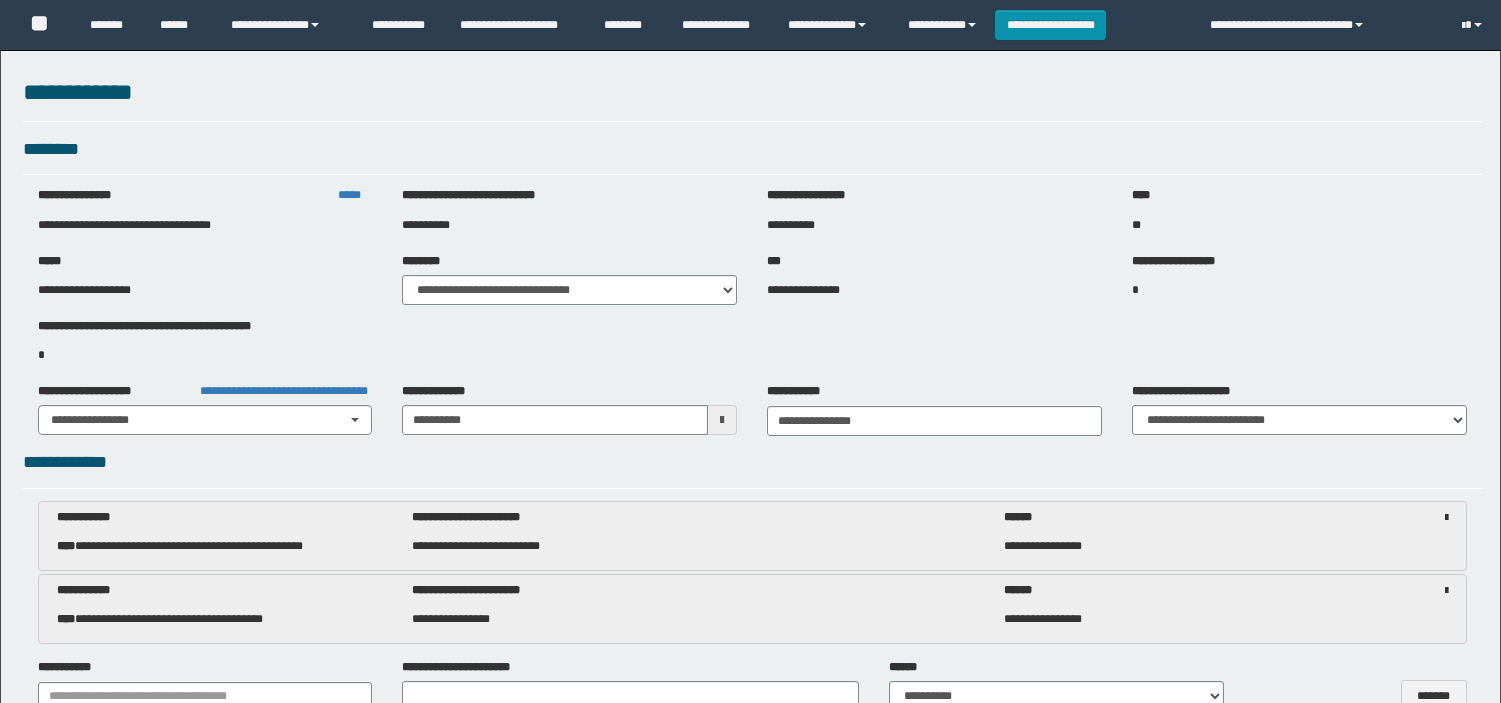 scroll, scrollTop: 1478, scrollLeft: 0, axis: vertical 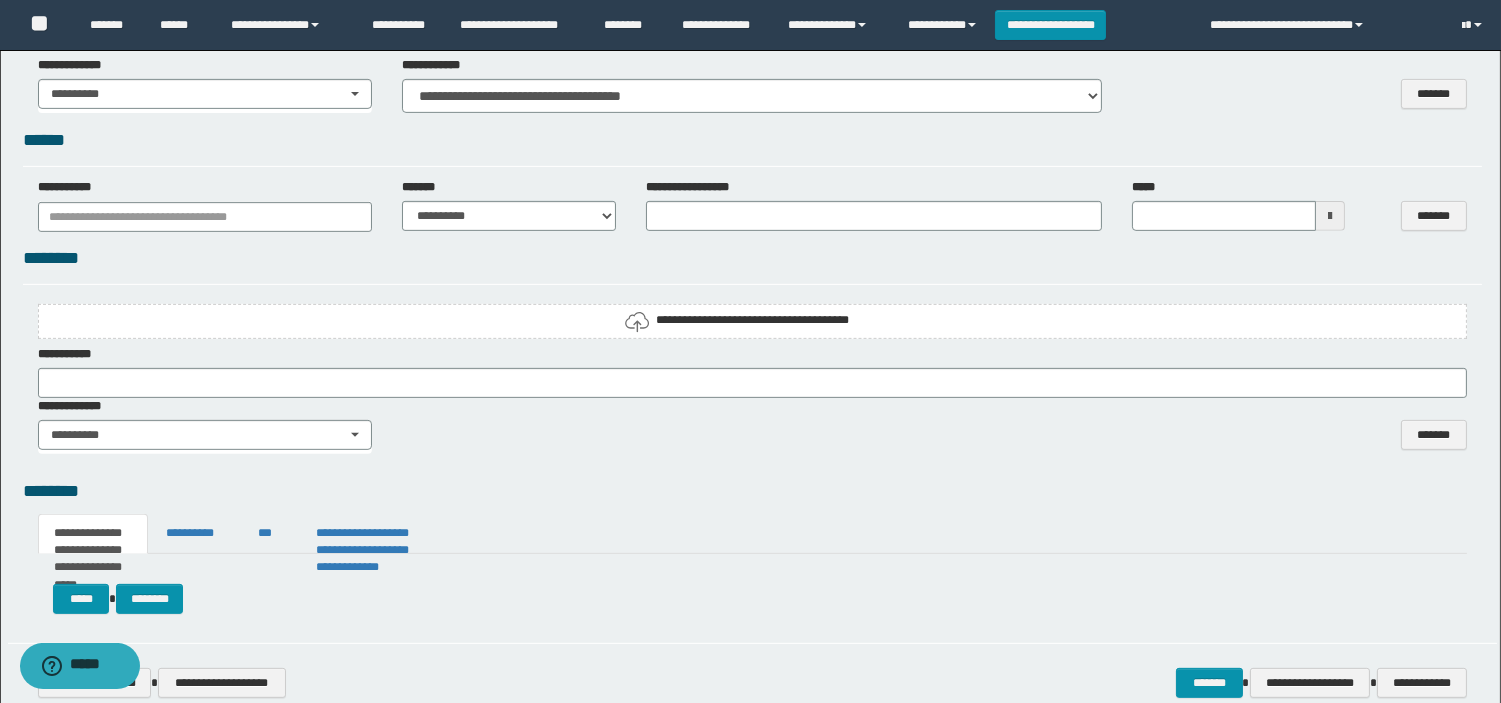 drag, startPoint x: 0, startPoint y: 0, endPoint x: 644, endPoint y: 594, distance: 876.1119 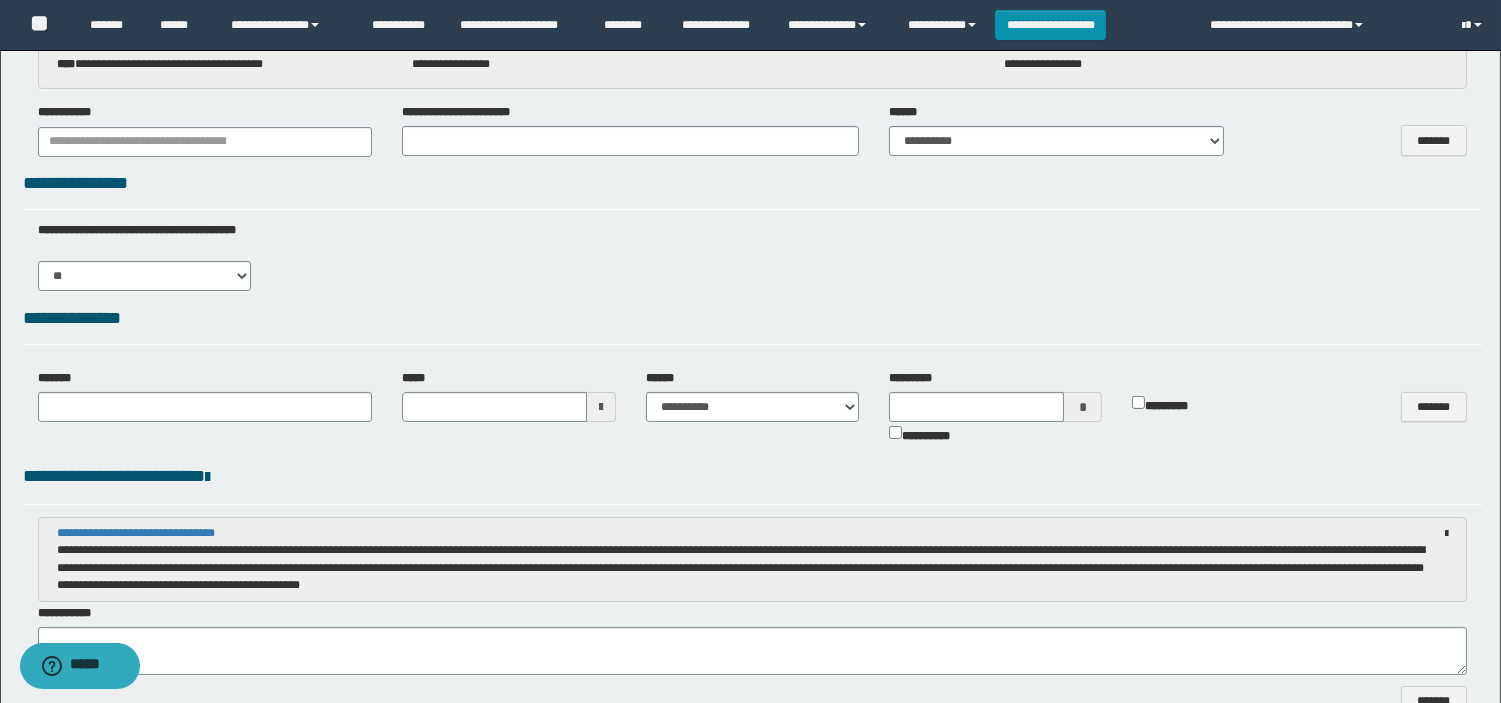 scroll, scrollTop: 777, scrollLeft: 0, axis: vertical 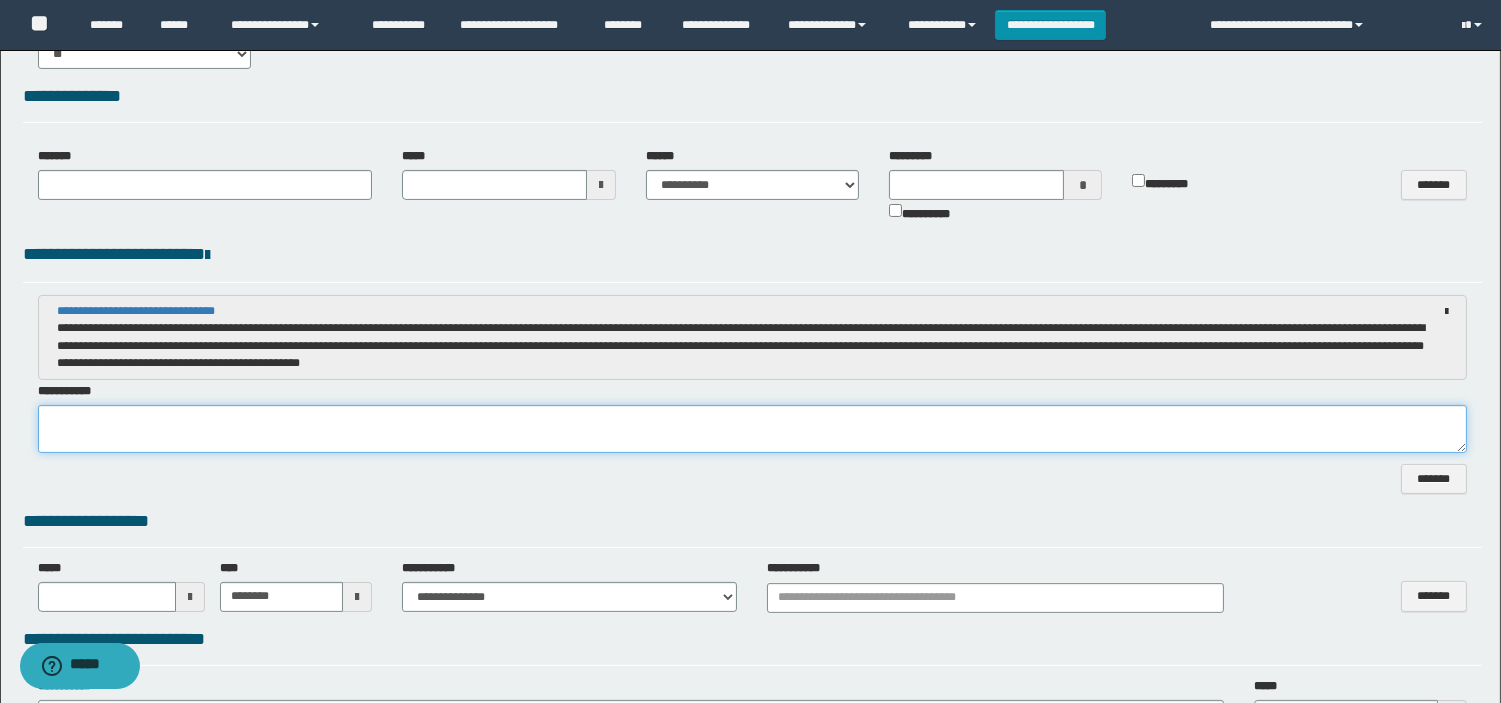 click at bounding box center (752, 429) 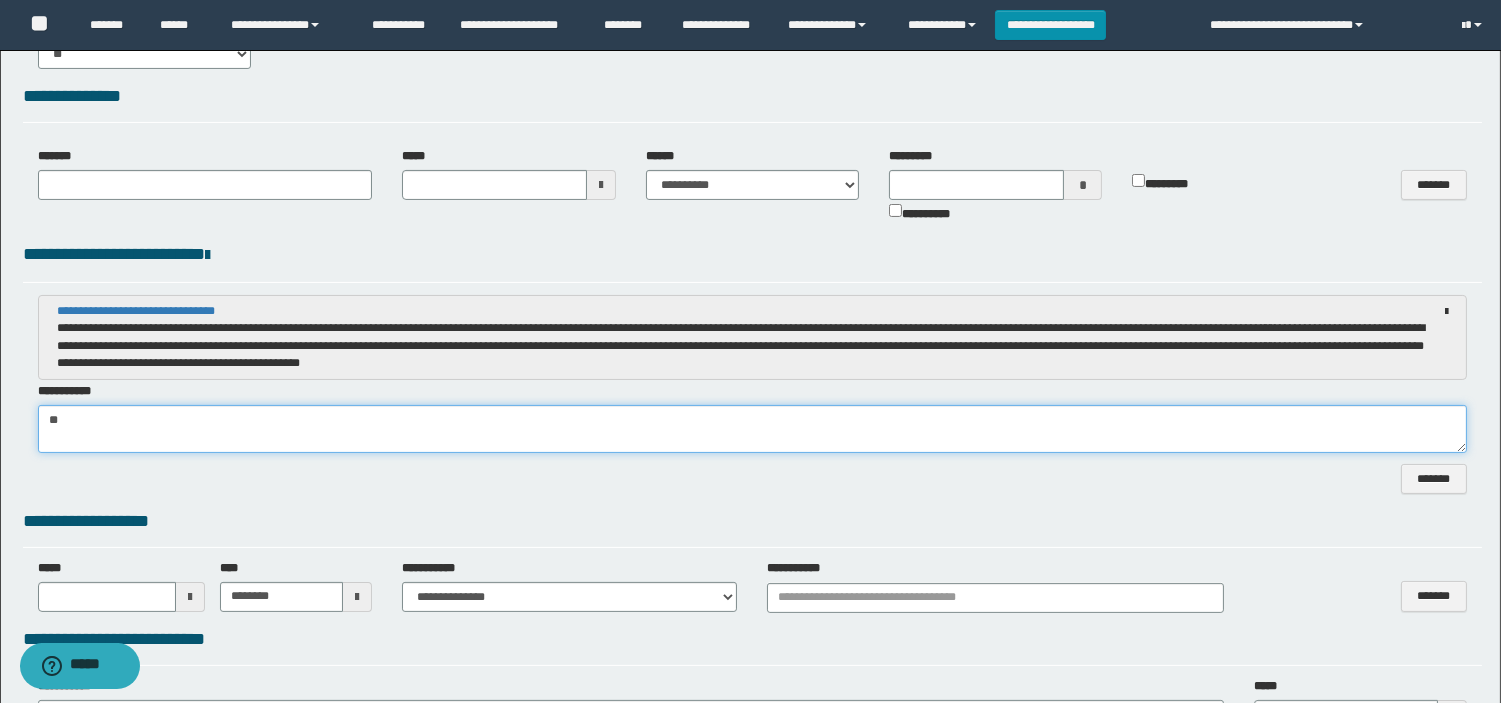 type on "*" 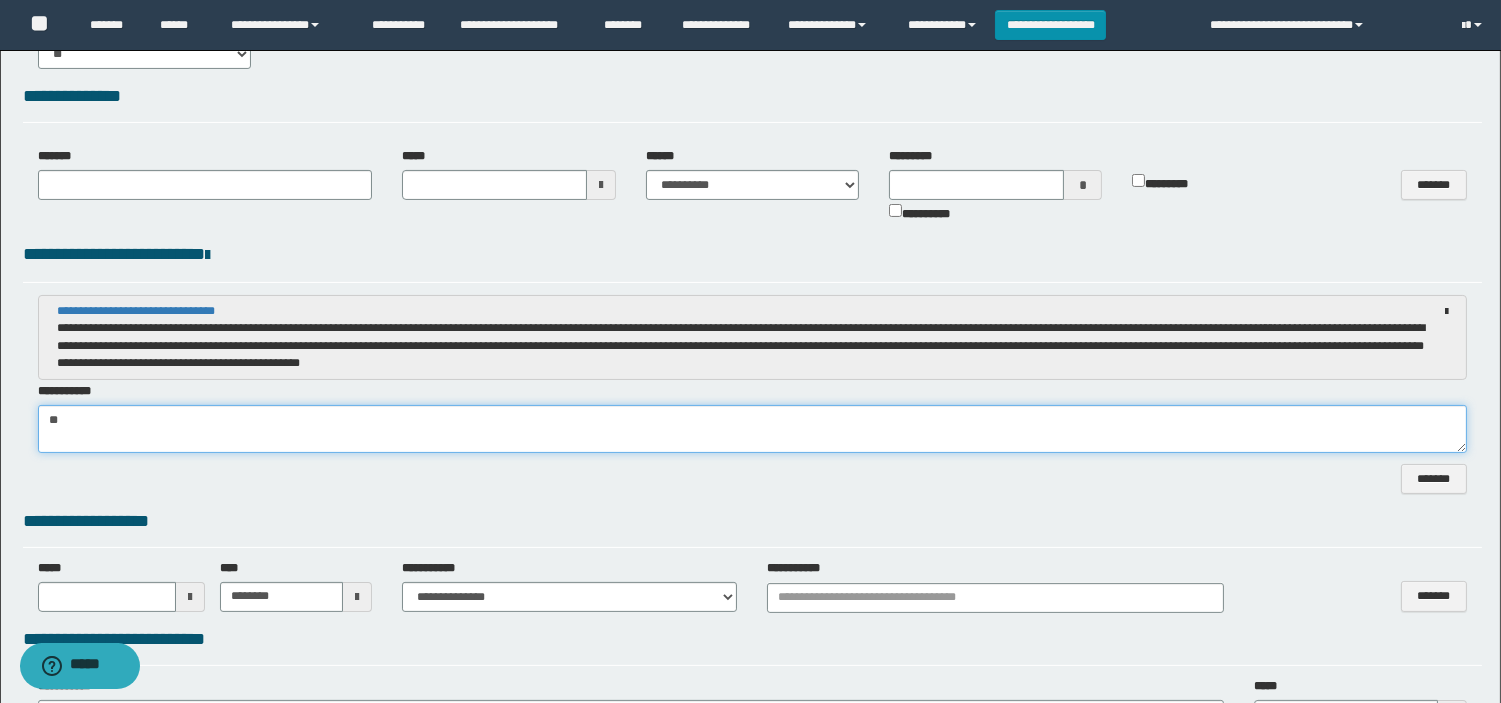 type on "*" 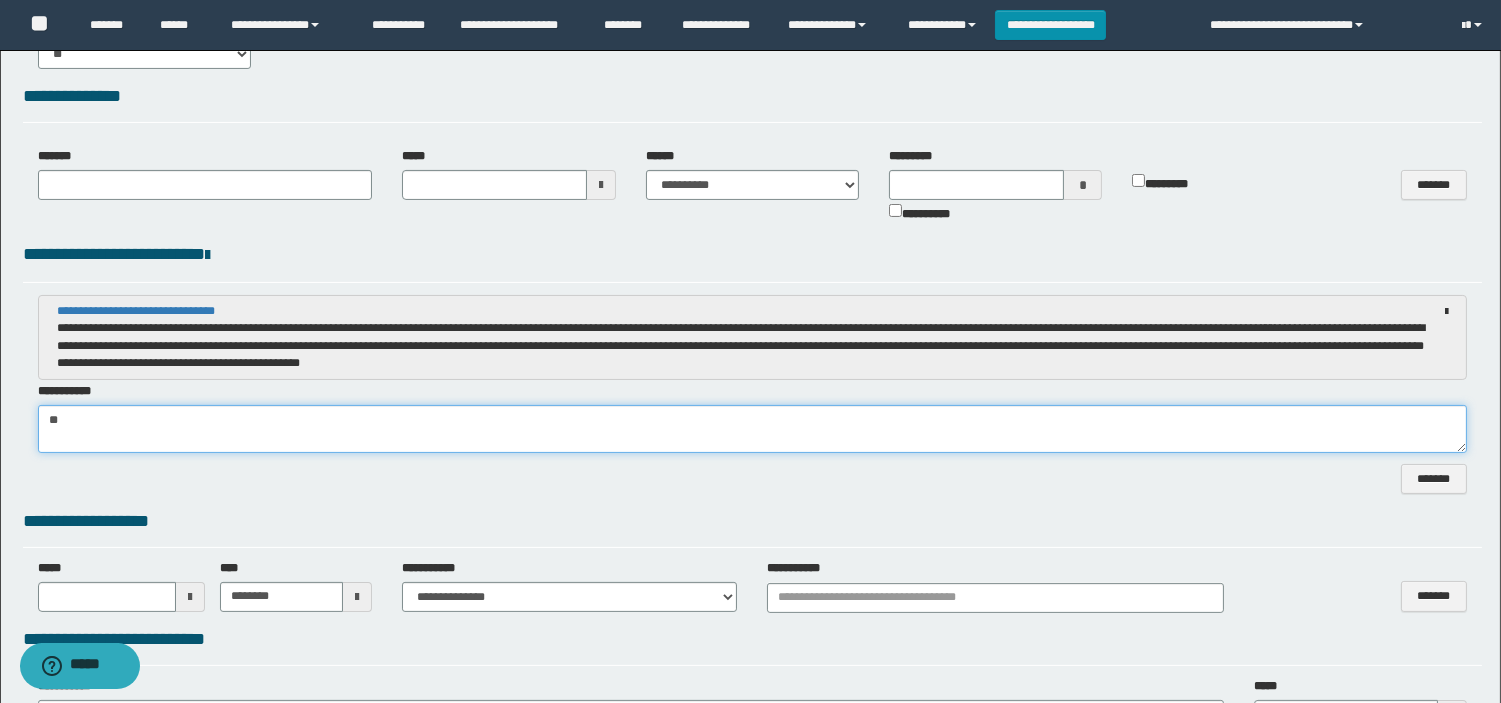 type on "*" 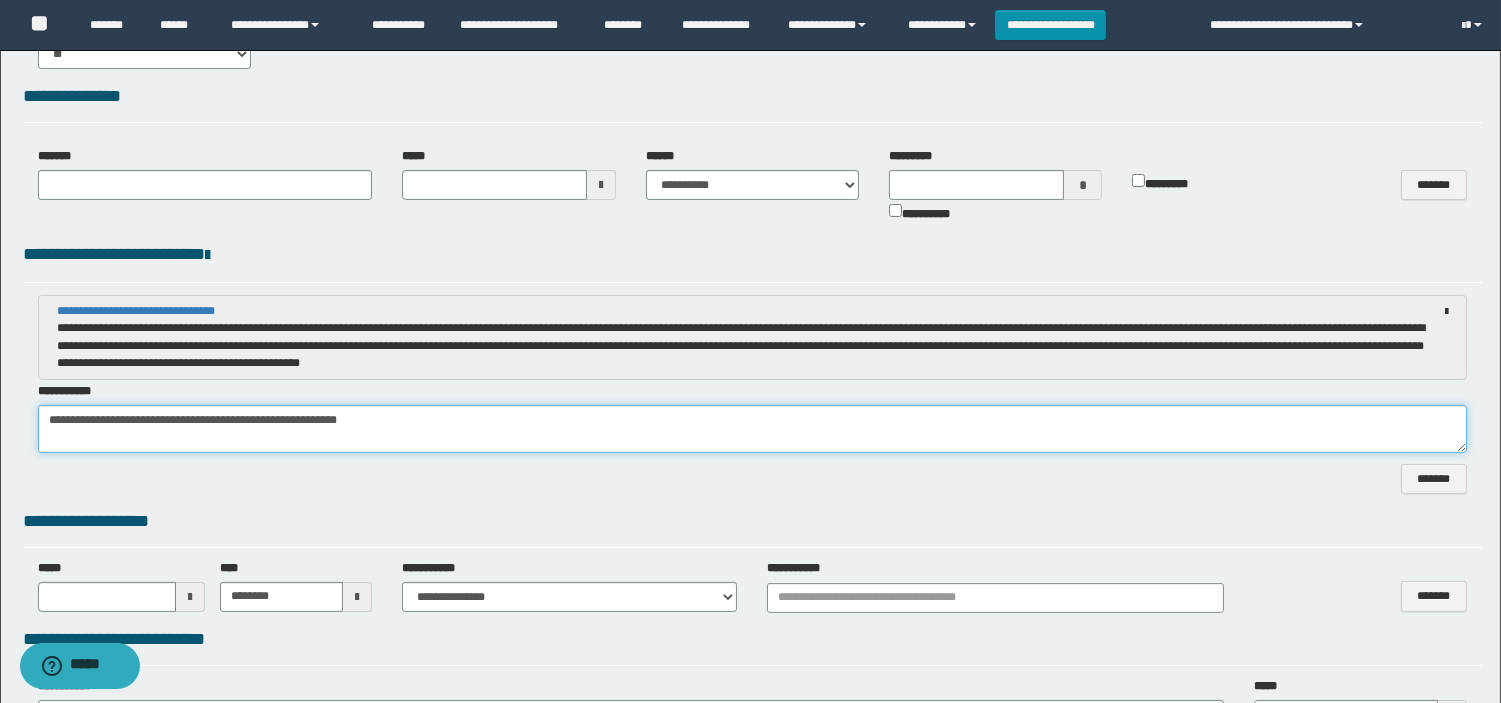 click on "**********" at bounding box center [752, 429] 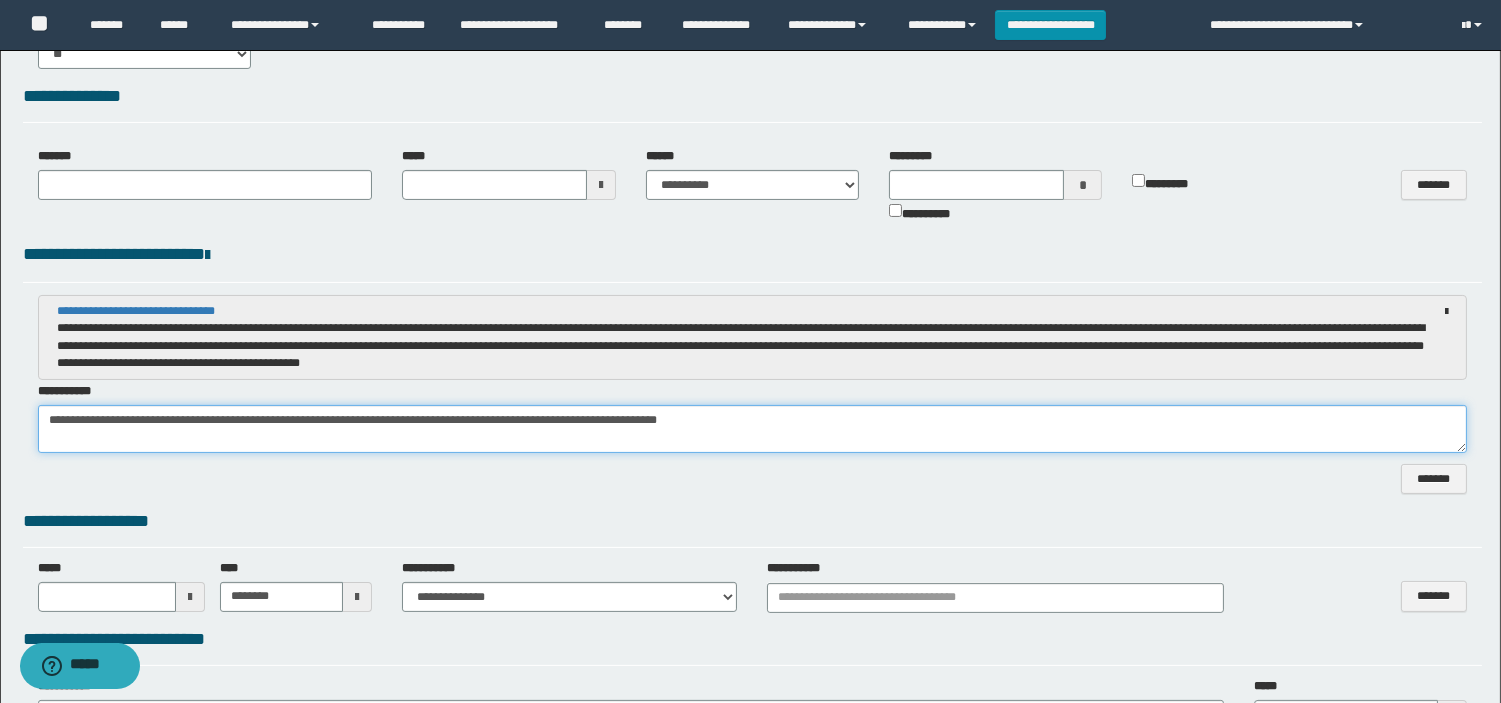 click on "**********" at bounding box center [752, 429] 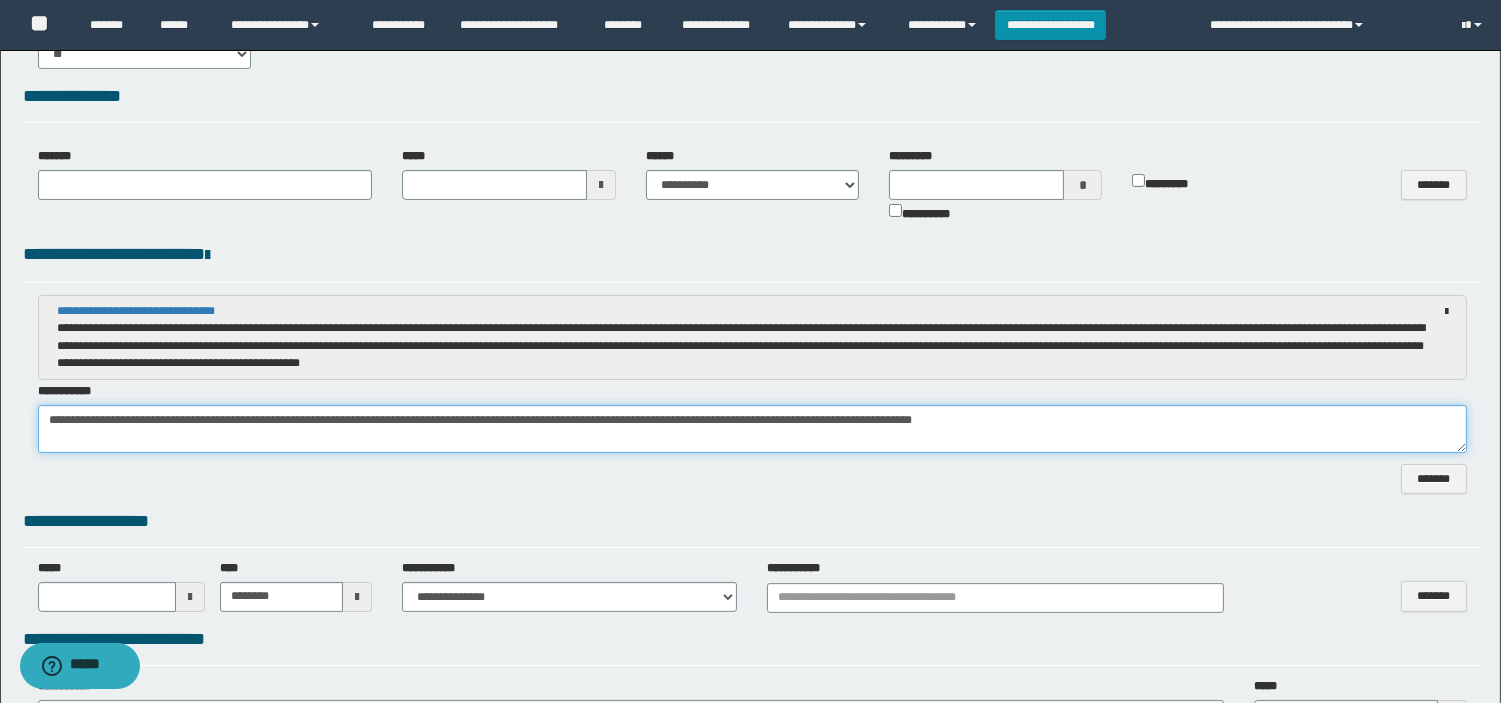 click on "**********" at bounding box center (752, 429) 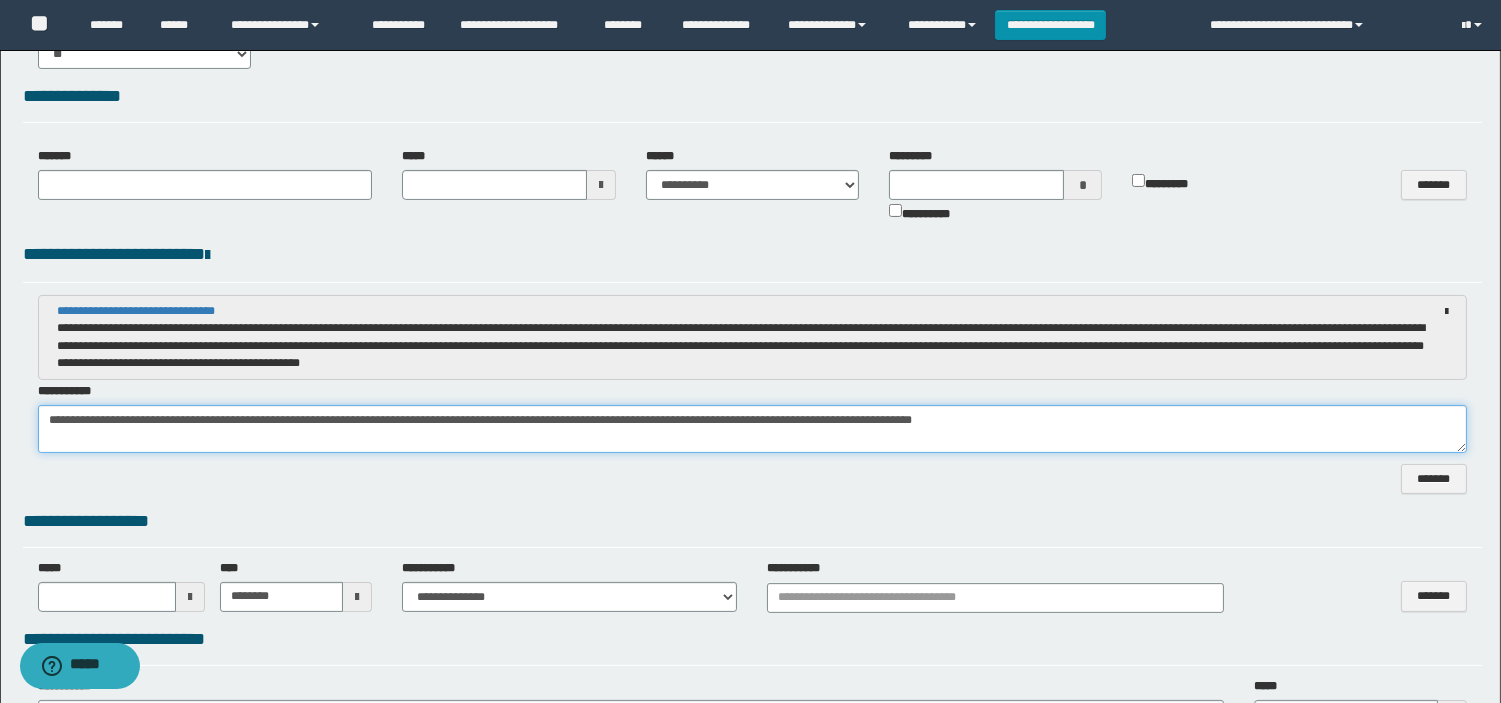 drag, startPoint x: 671, startPoint y: 417, endPoint x: 26, endPoint y: 424, distance: 645.03796 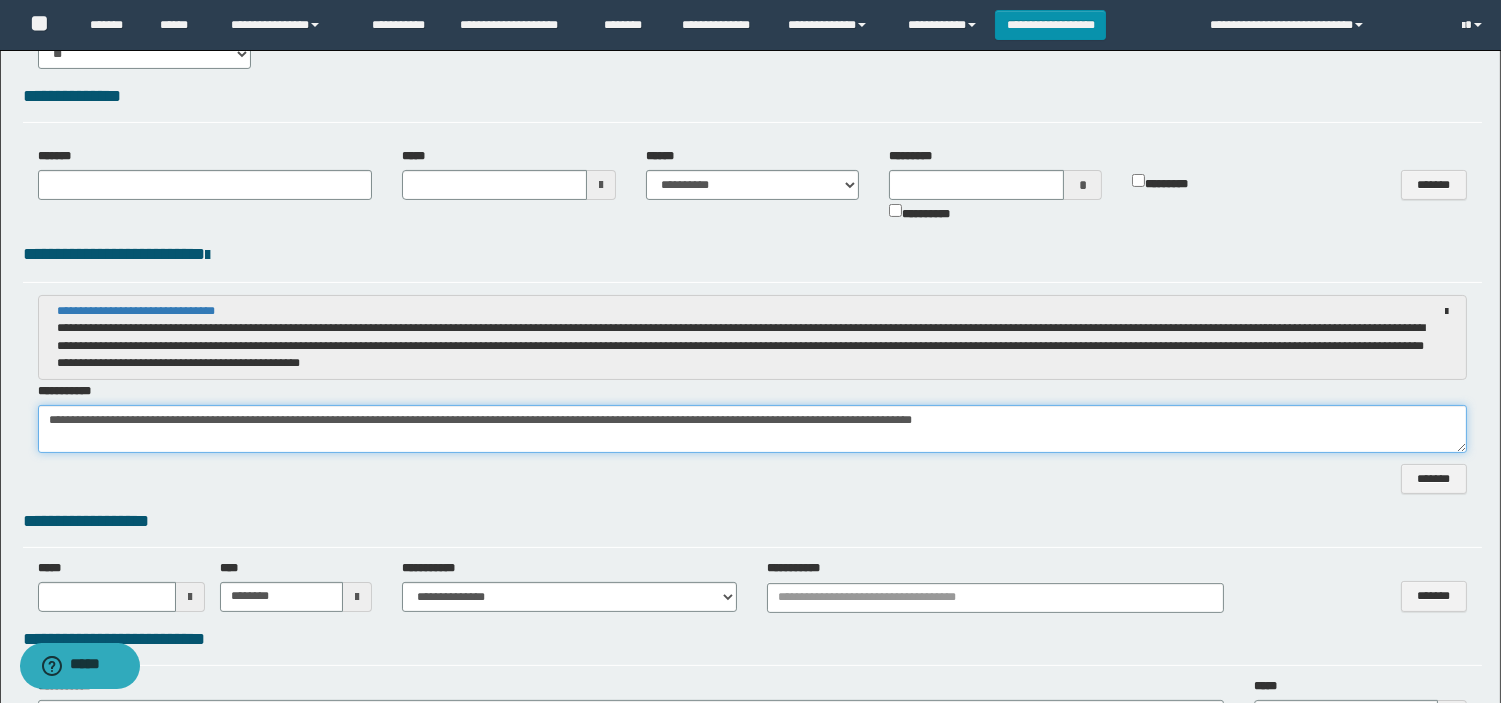 click on "[NAME]
[NAME]" at bounding box center (752, 418) 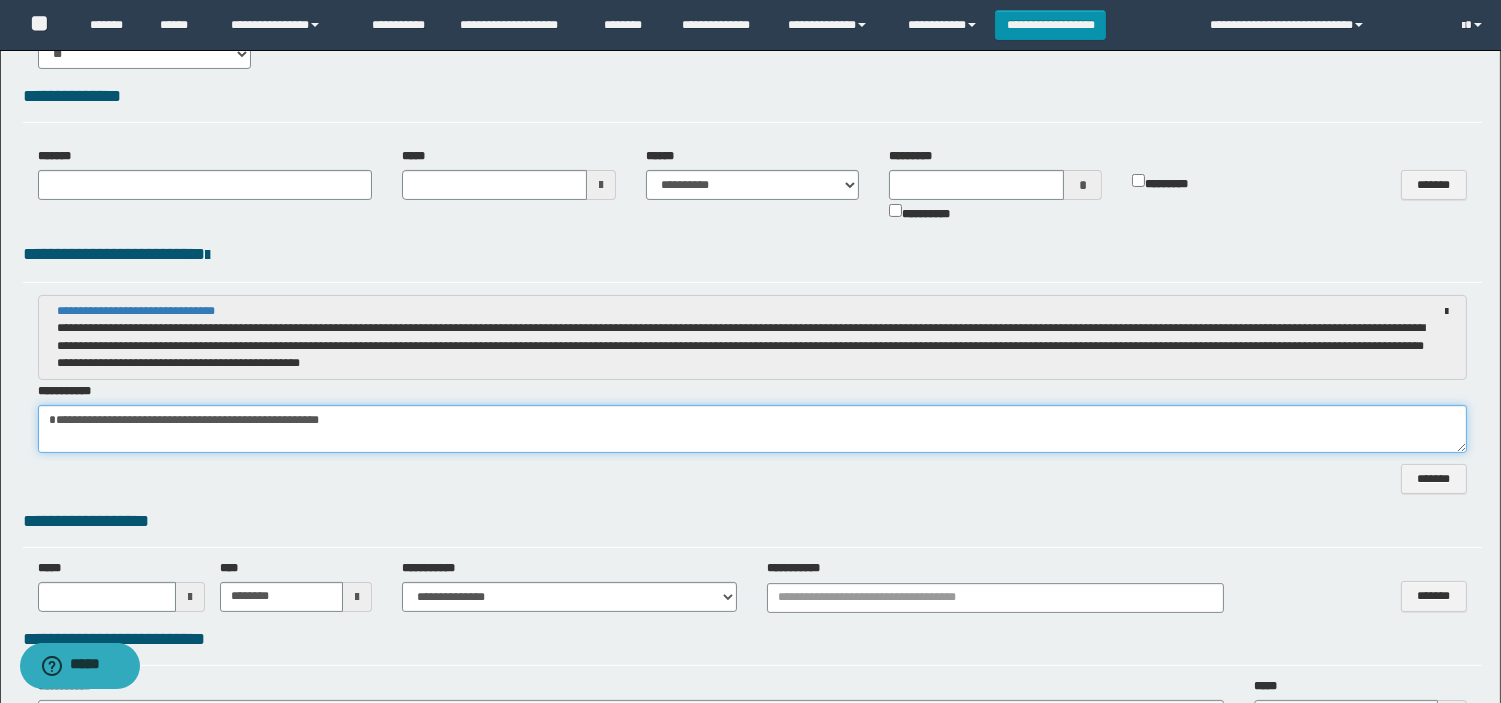 click on "**********" at bounding box center [752, 429] 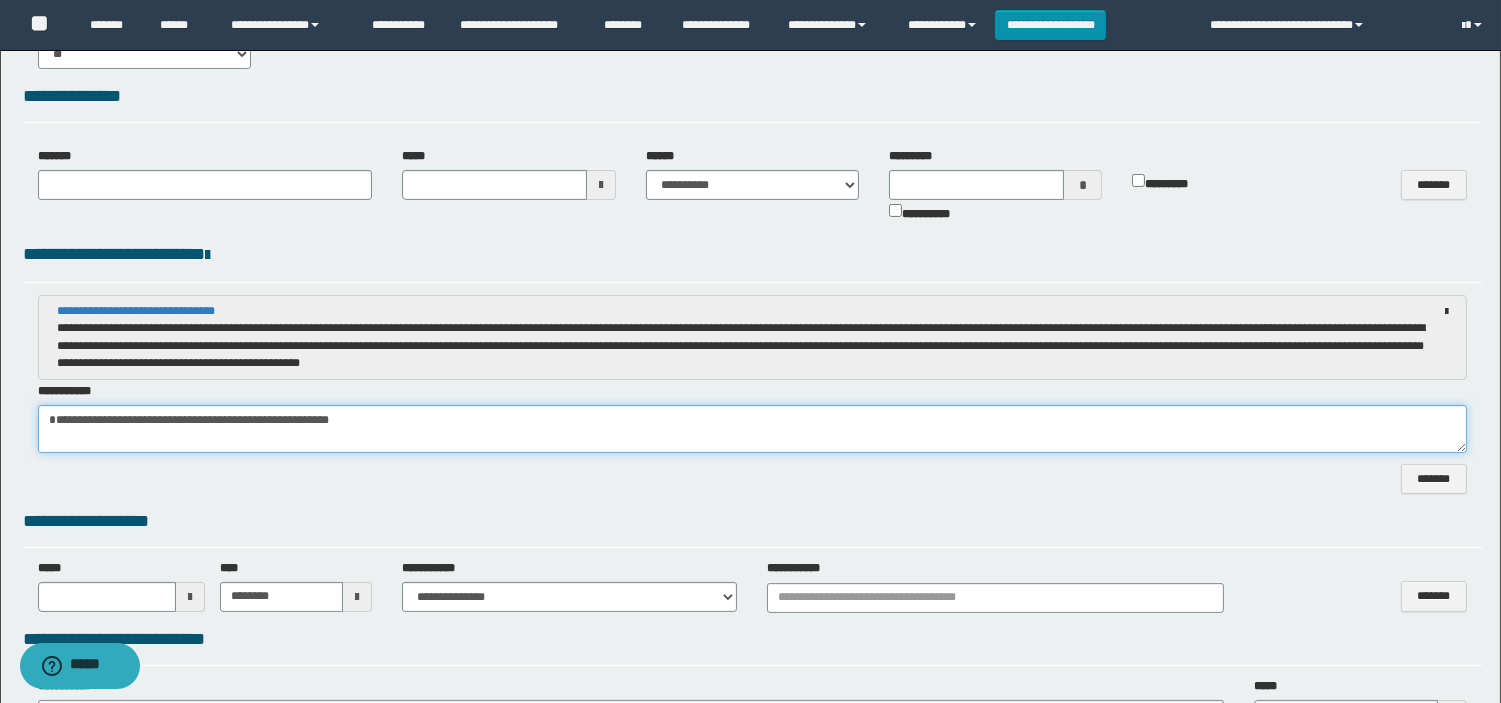 paste on "**********" 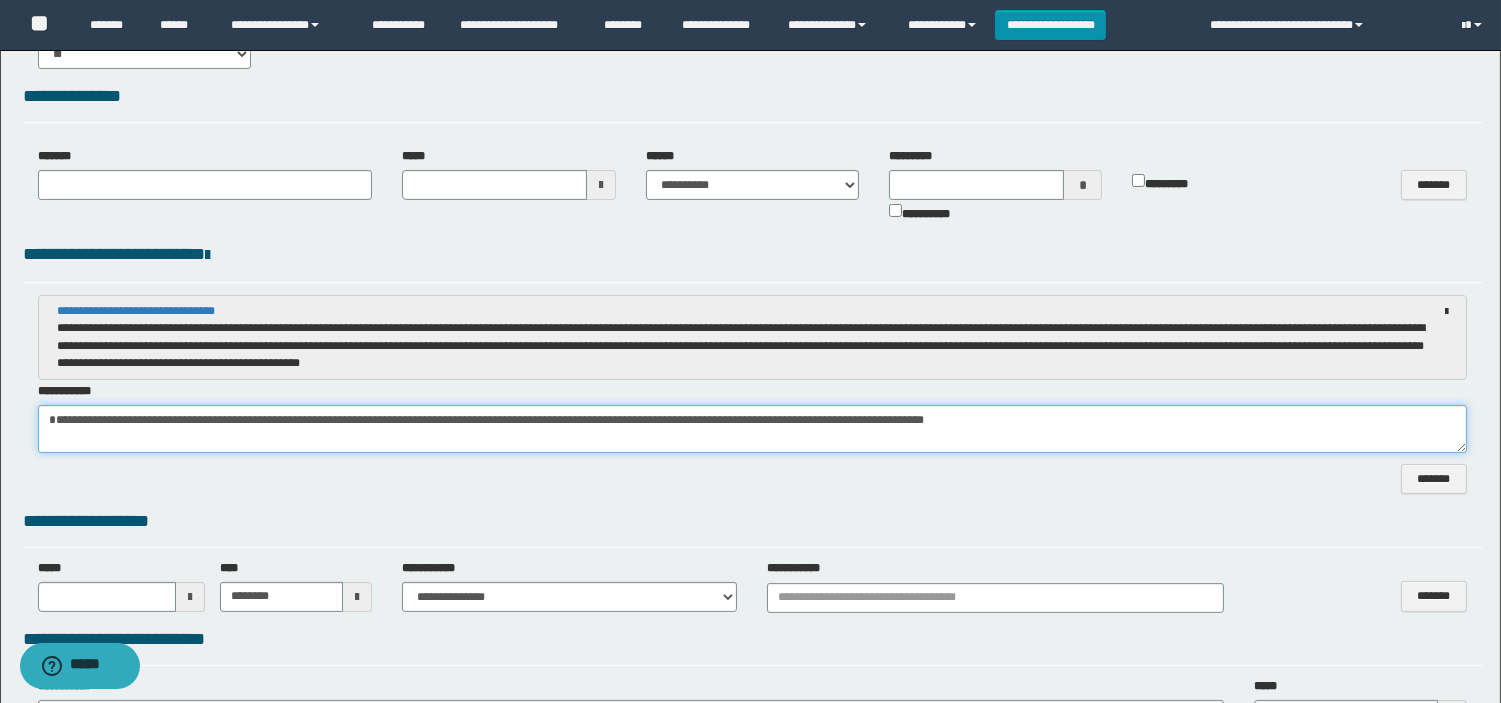 click on "**********" at bounding box center [752, 429] 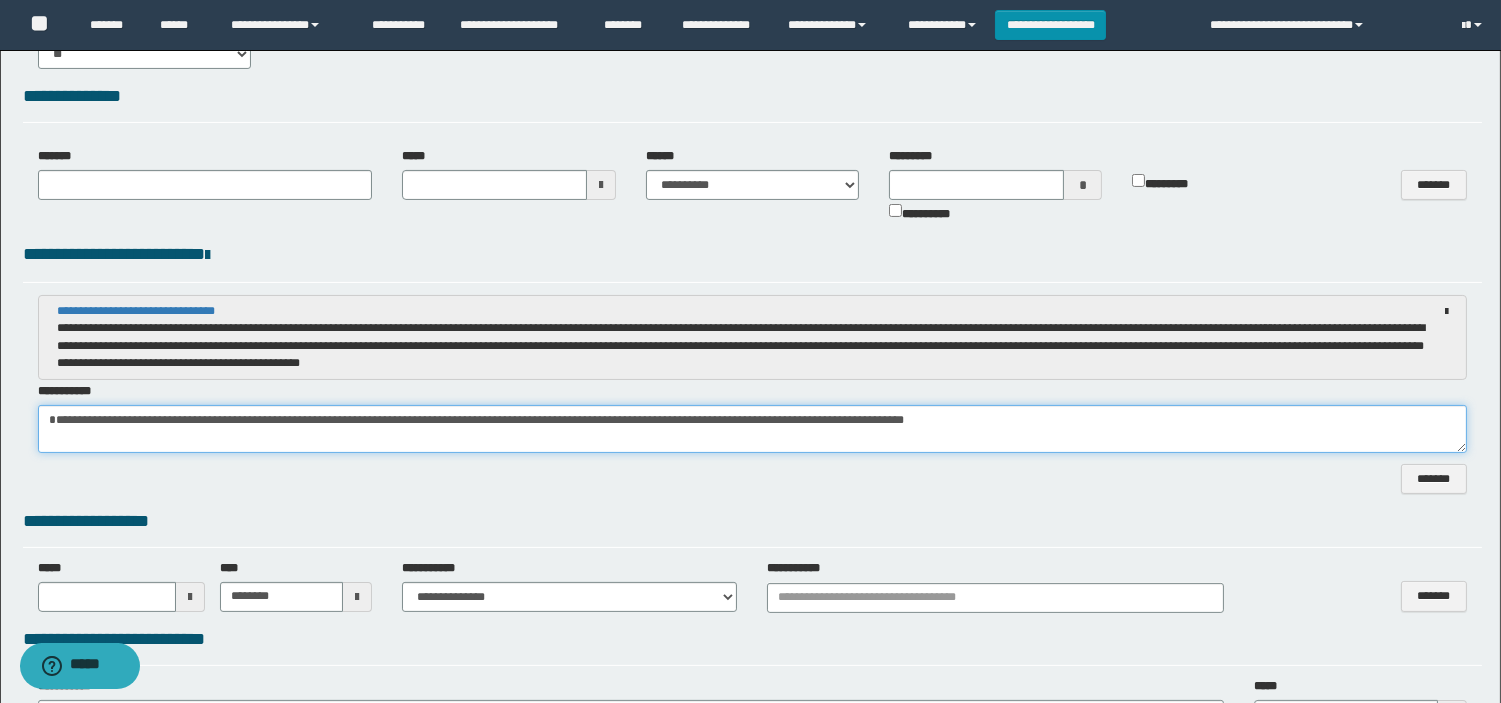 click on "**********" at bounding box center [752, 429] 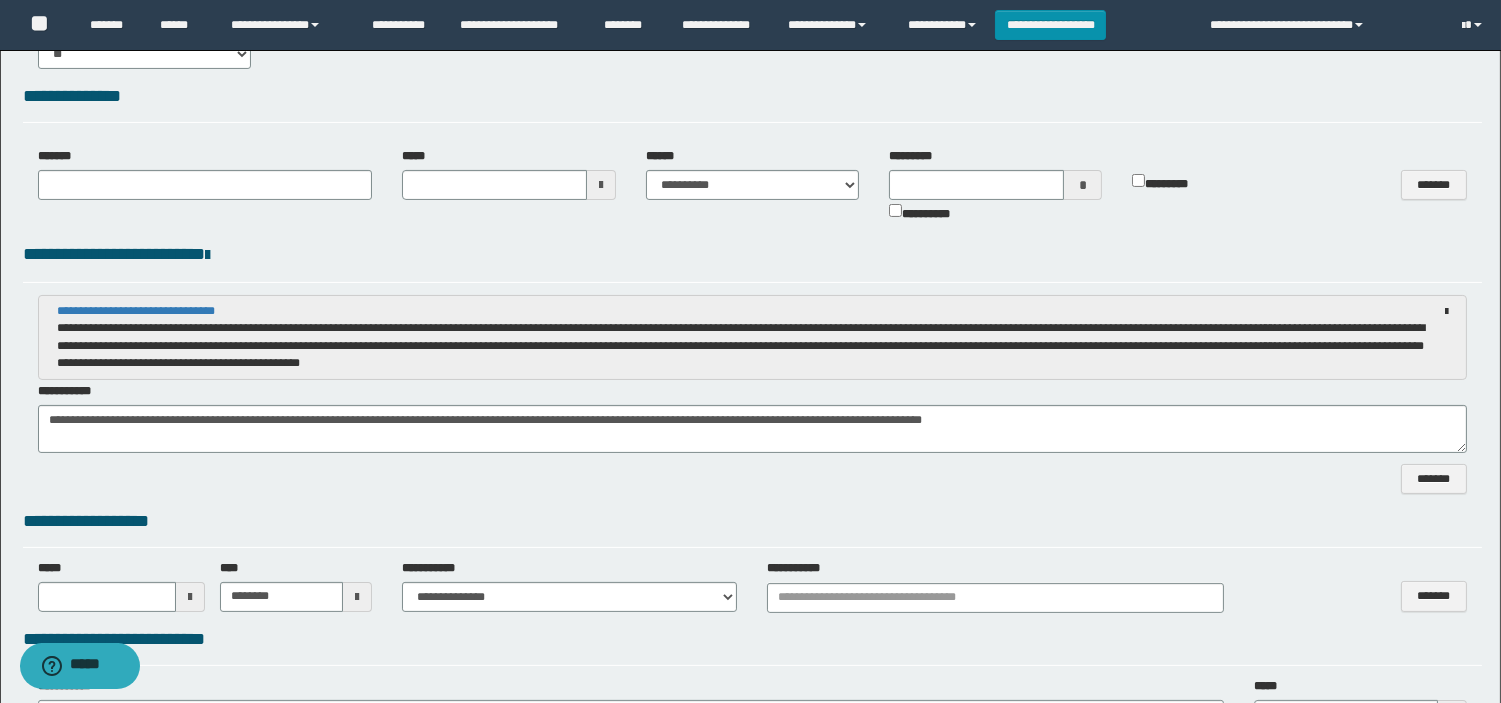 drag, startPoint x: 334, startPoint y: 388, endPoint x: 361, endPoint y: 423, distance: 44.20407 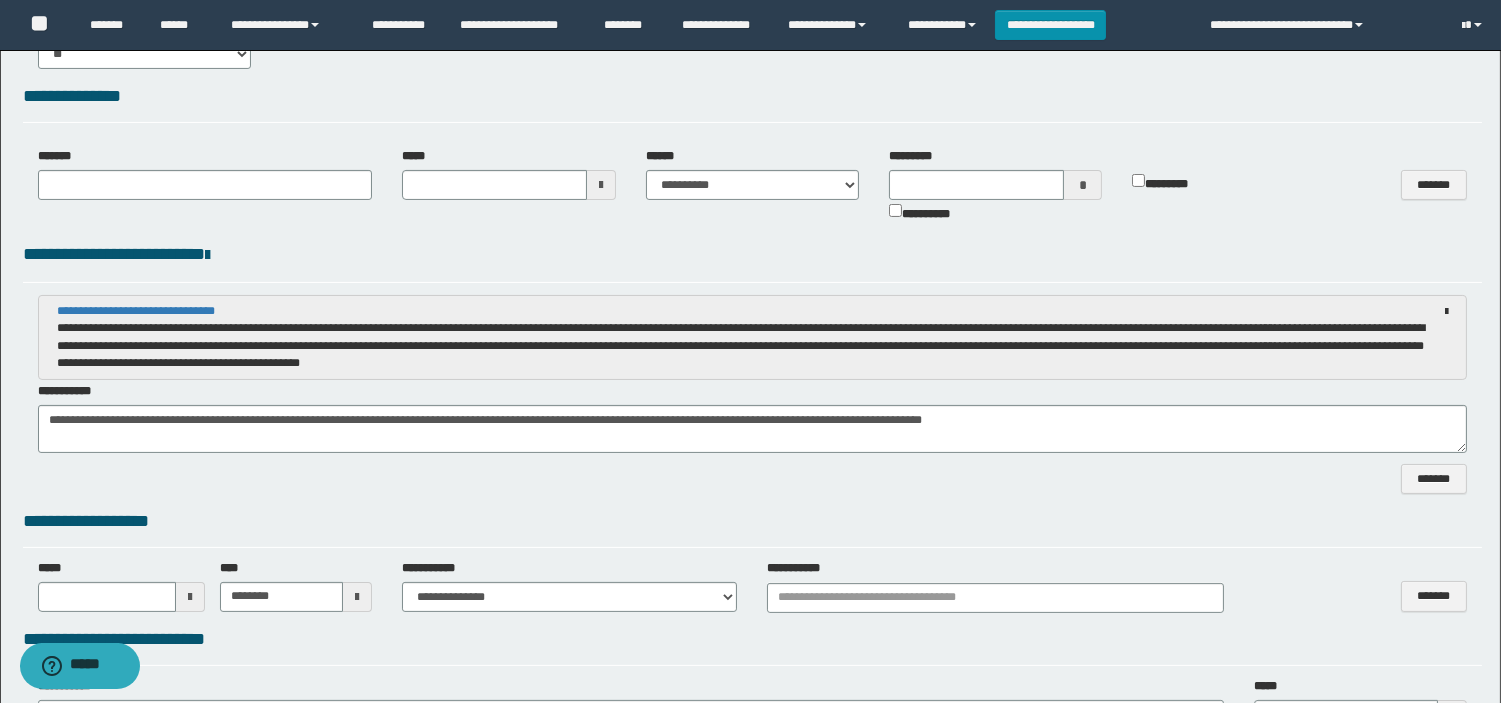 click on "[NAME]
[NAME]" at bounding box center (752, 418) 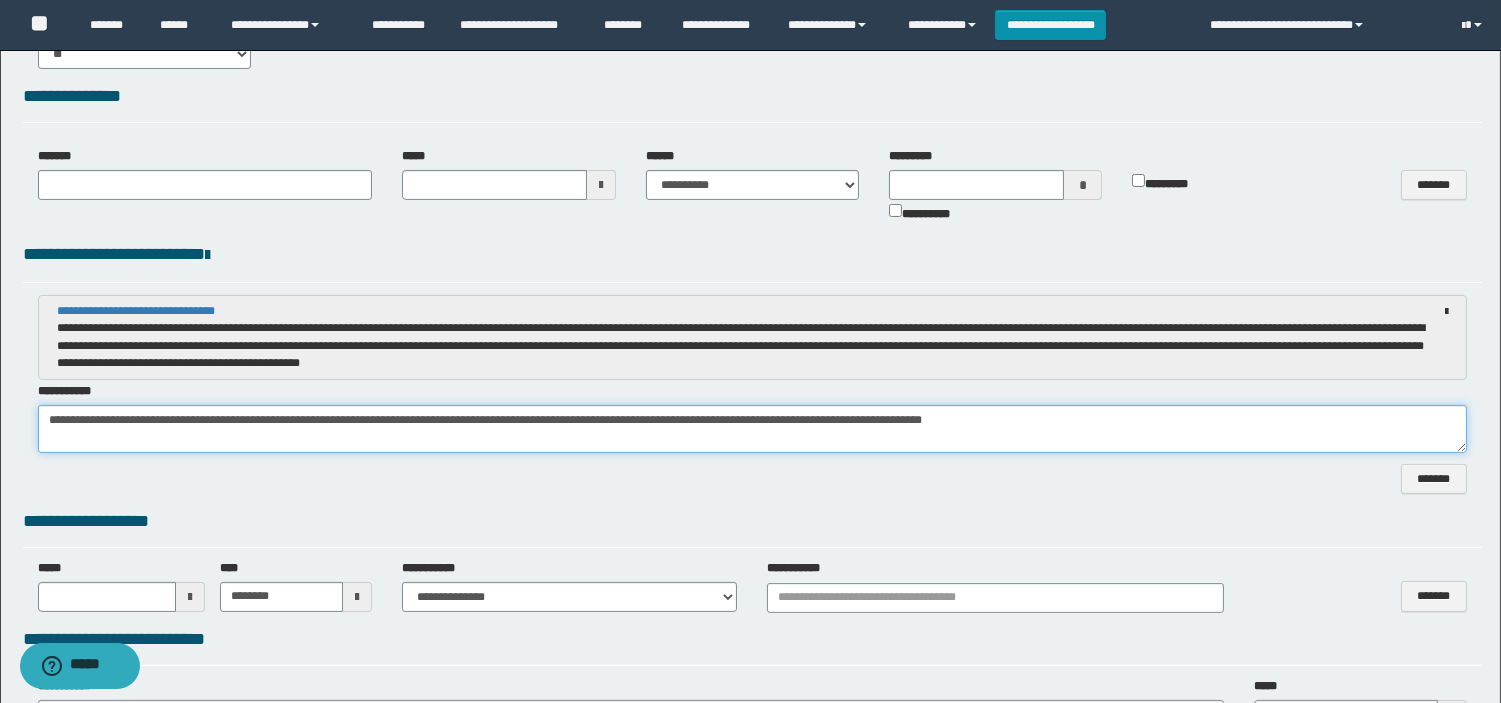 click on "**********" at bounding box center (752, 429) 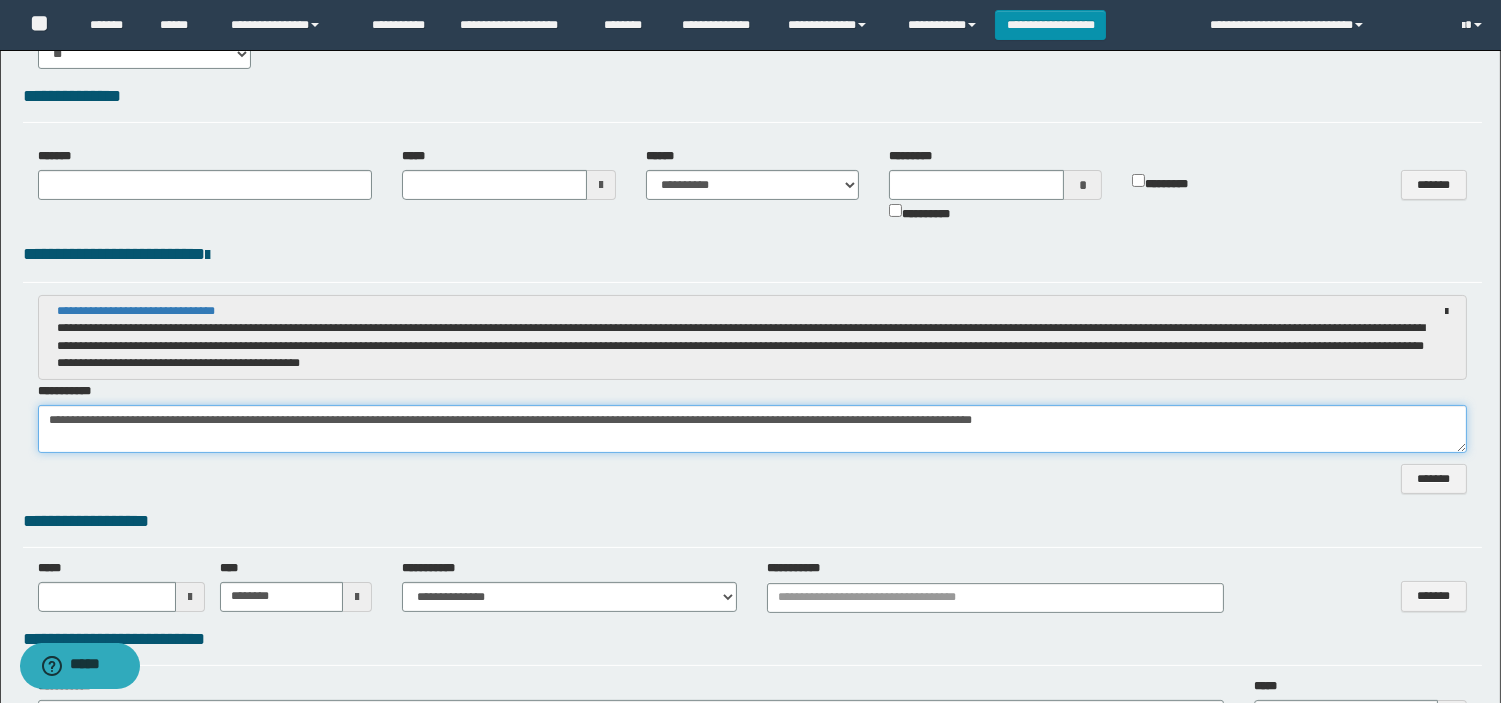 drag, startPoint x: 466, startPoint y: 425, endPoint x: 415, endPoint y: 435, distance: 51.971146 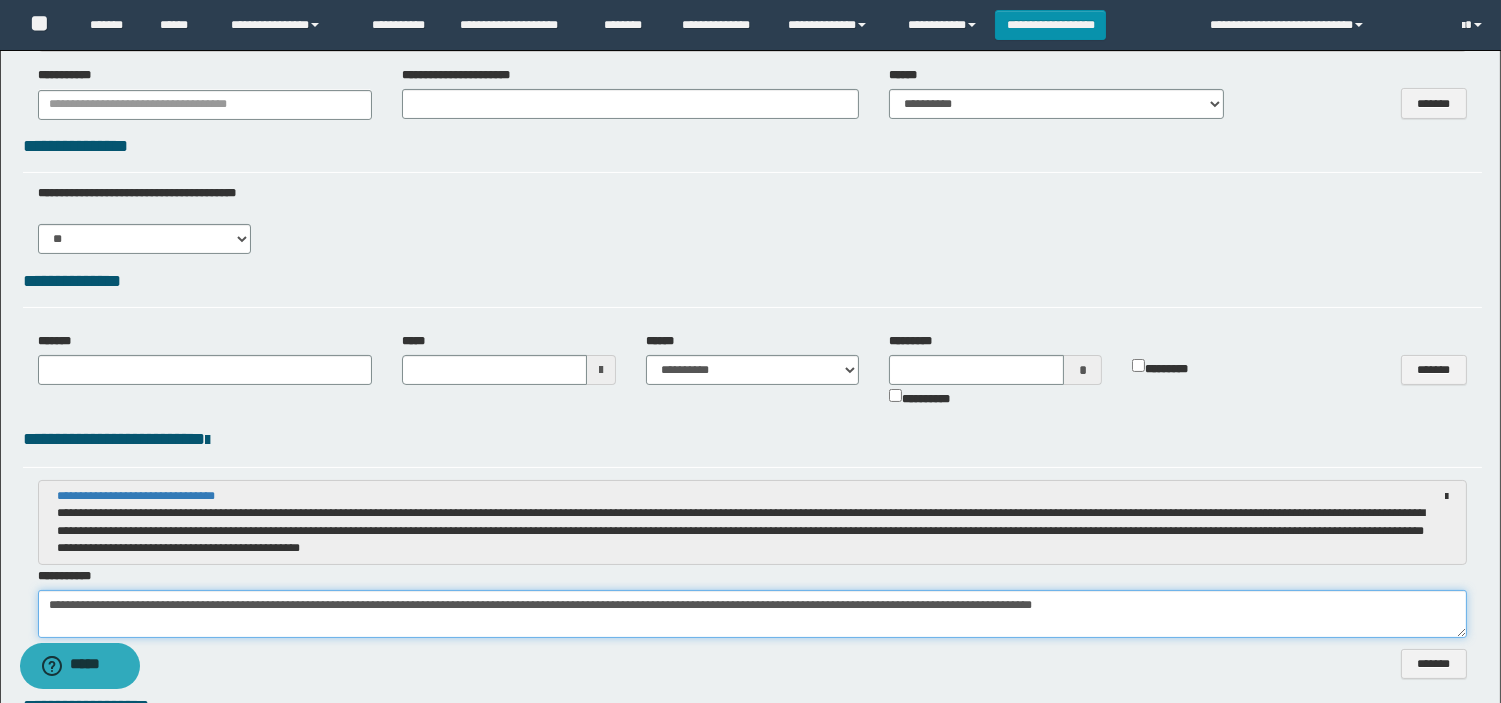 scroll, scrollTop: 555, scrollLeft: 0, axis: vertical 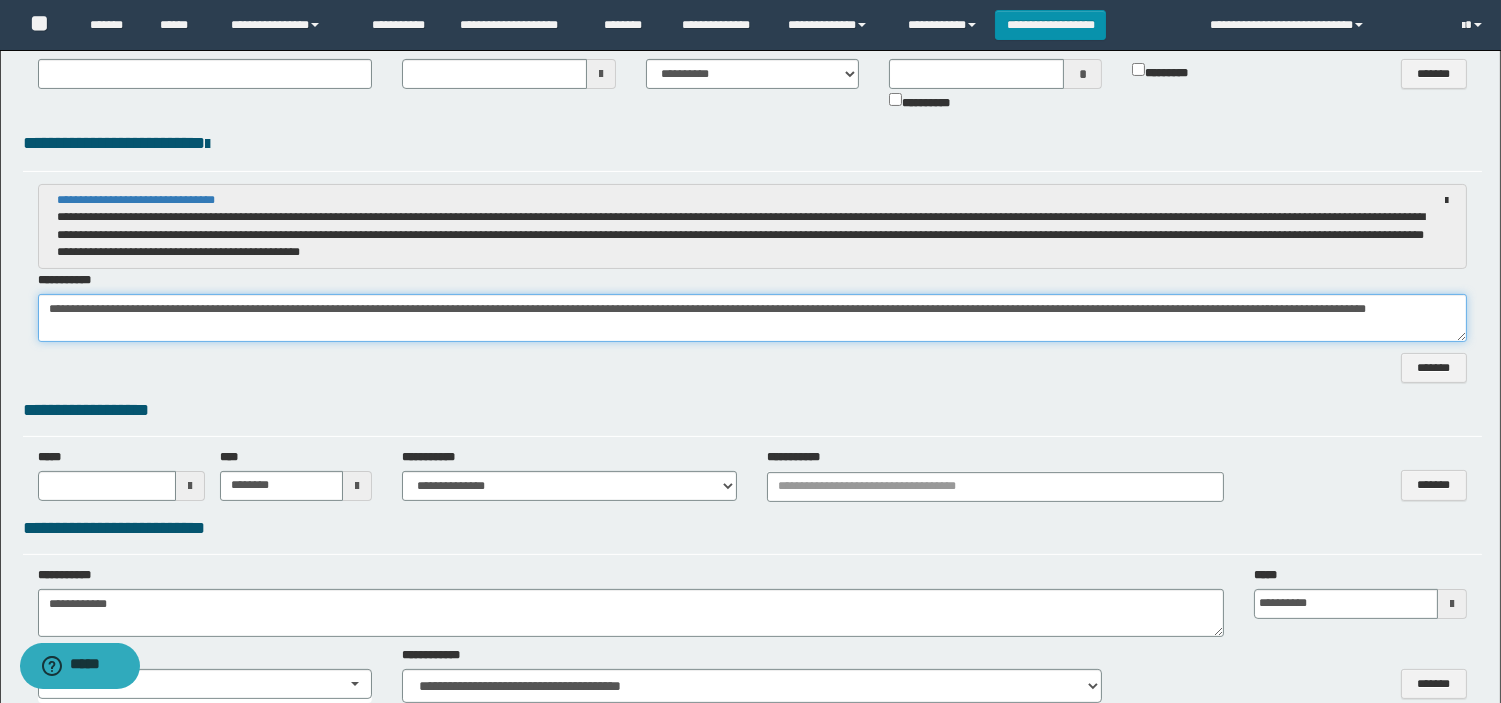 drag, startPoint x: 747, startPoint y: 320, endPoint x: 740, endPoint y: 306, distance: 15.652476 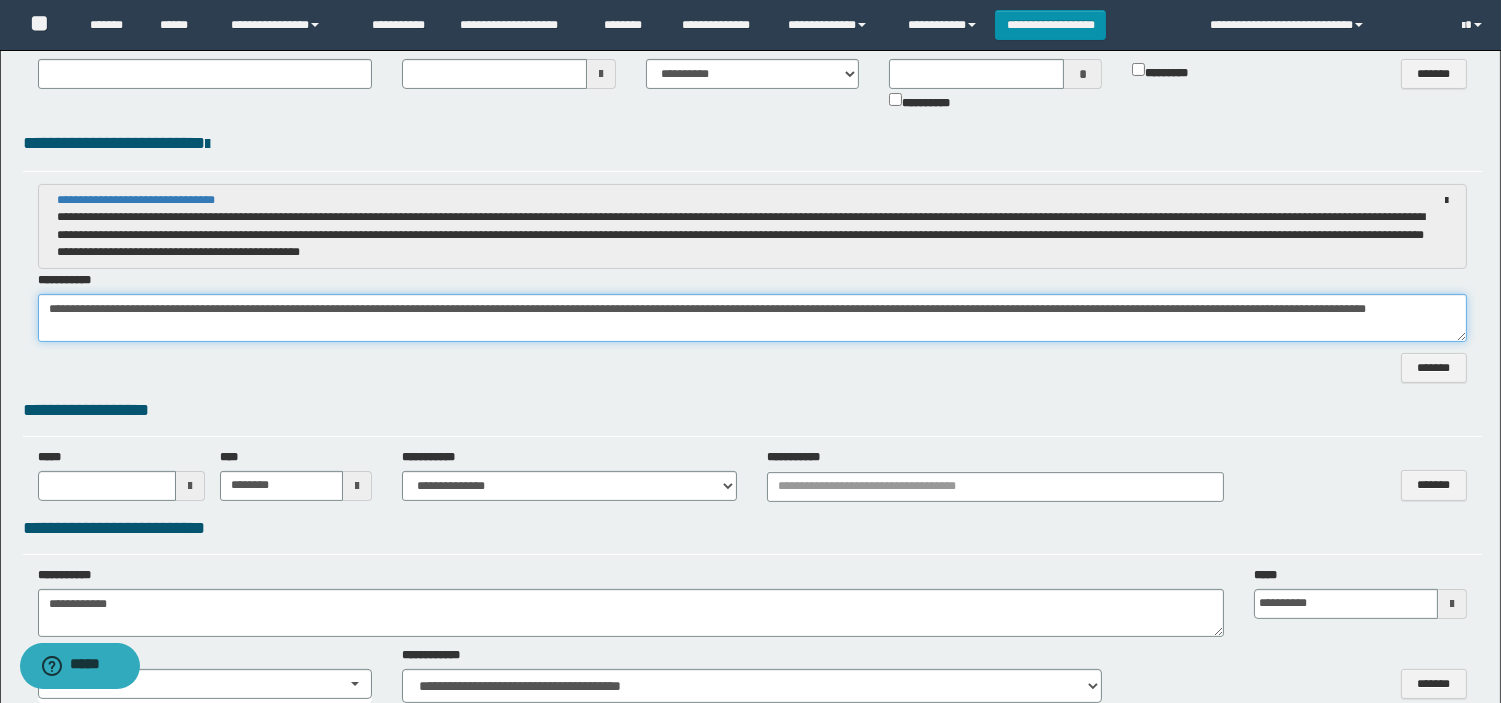 click on "**********" at bounding box center [752, 318] 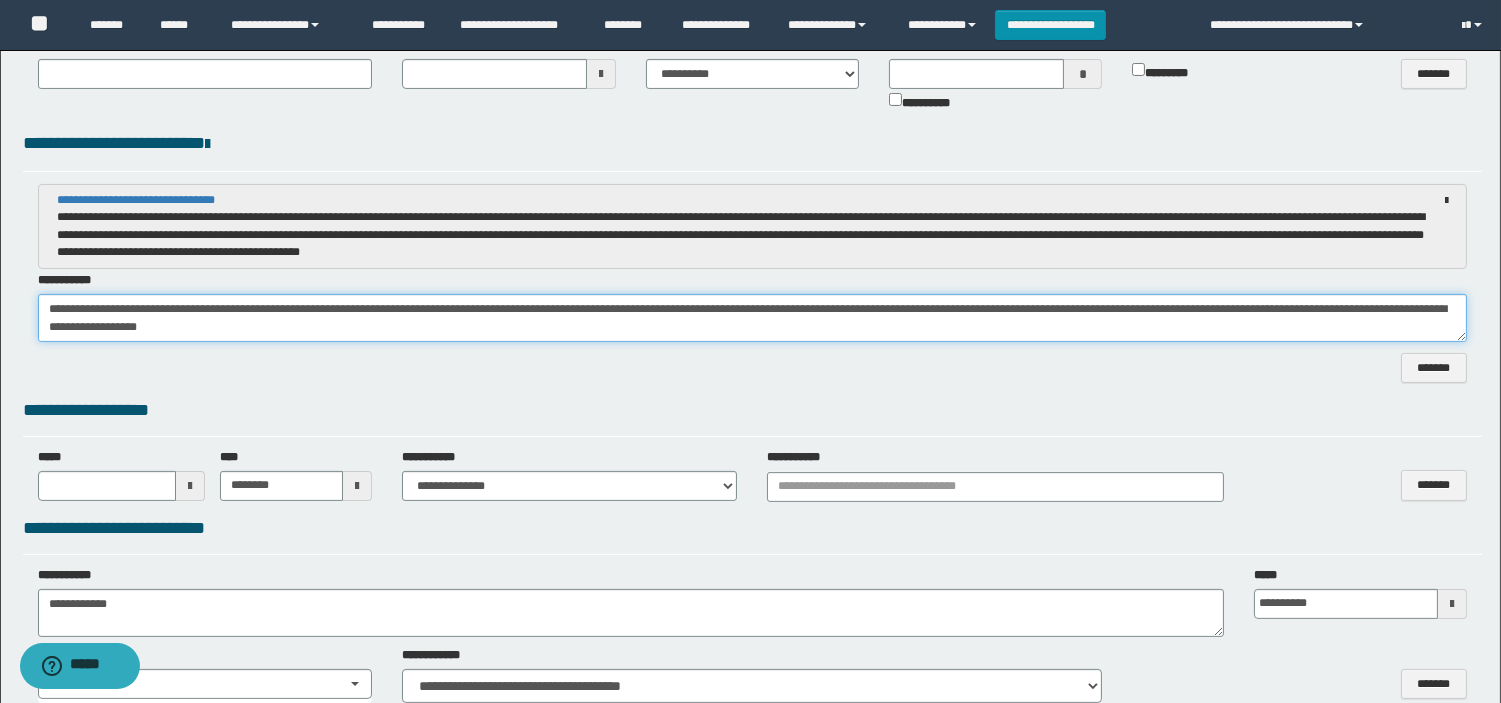click on "**********" at bounding box center [752, 318] 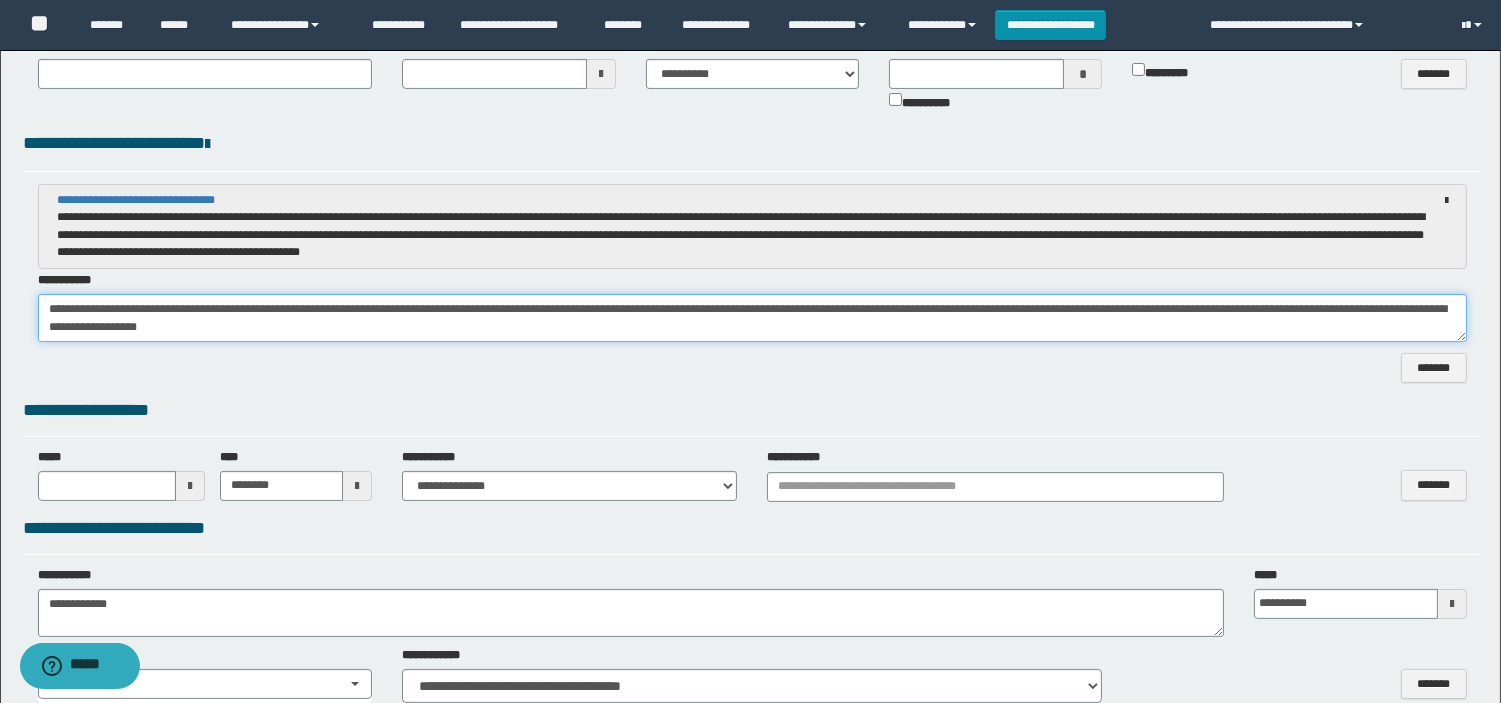 click on "**********" at bounding box center [752, 318] 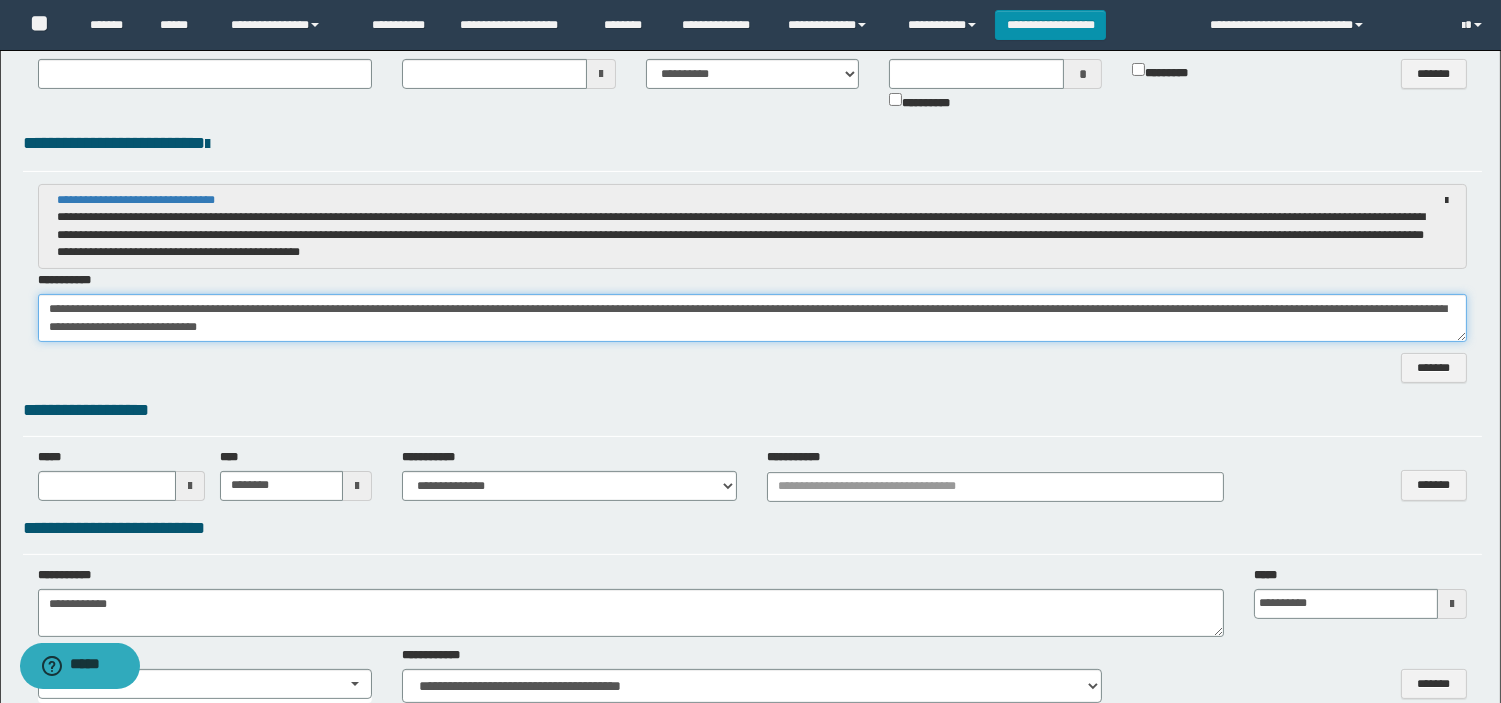 drag, startPoint x: 1103, startPoint y: 311, endPoint x: 633, endPoint y: 310, distance: 470.00107 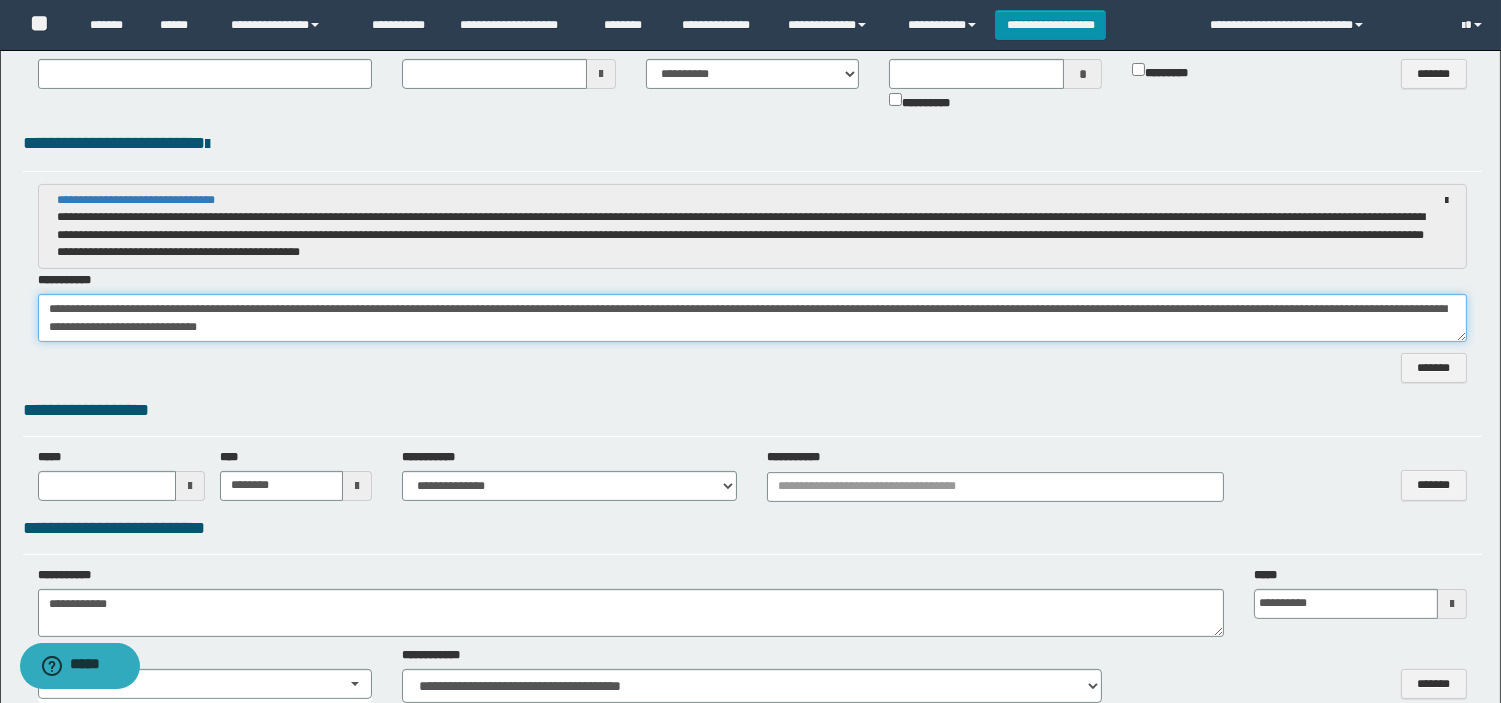 click on "**********" at bounding box center (752, 318) 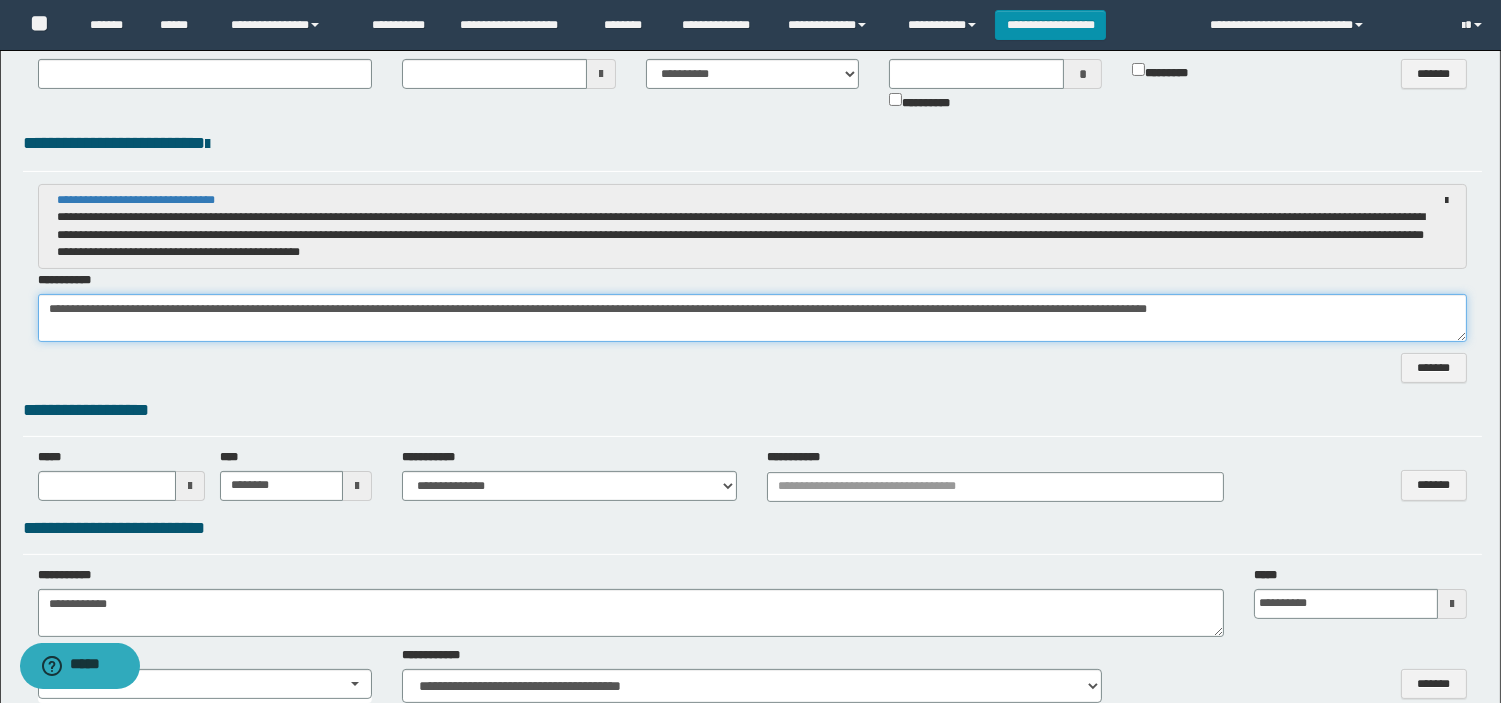 paste on "**********" 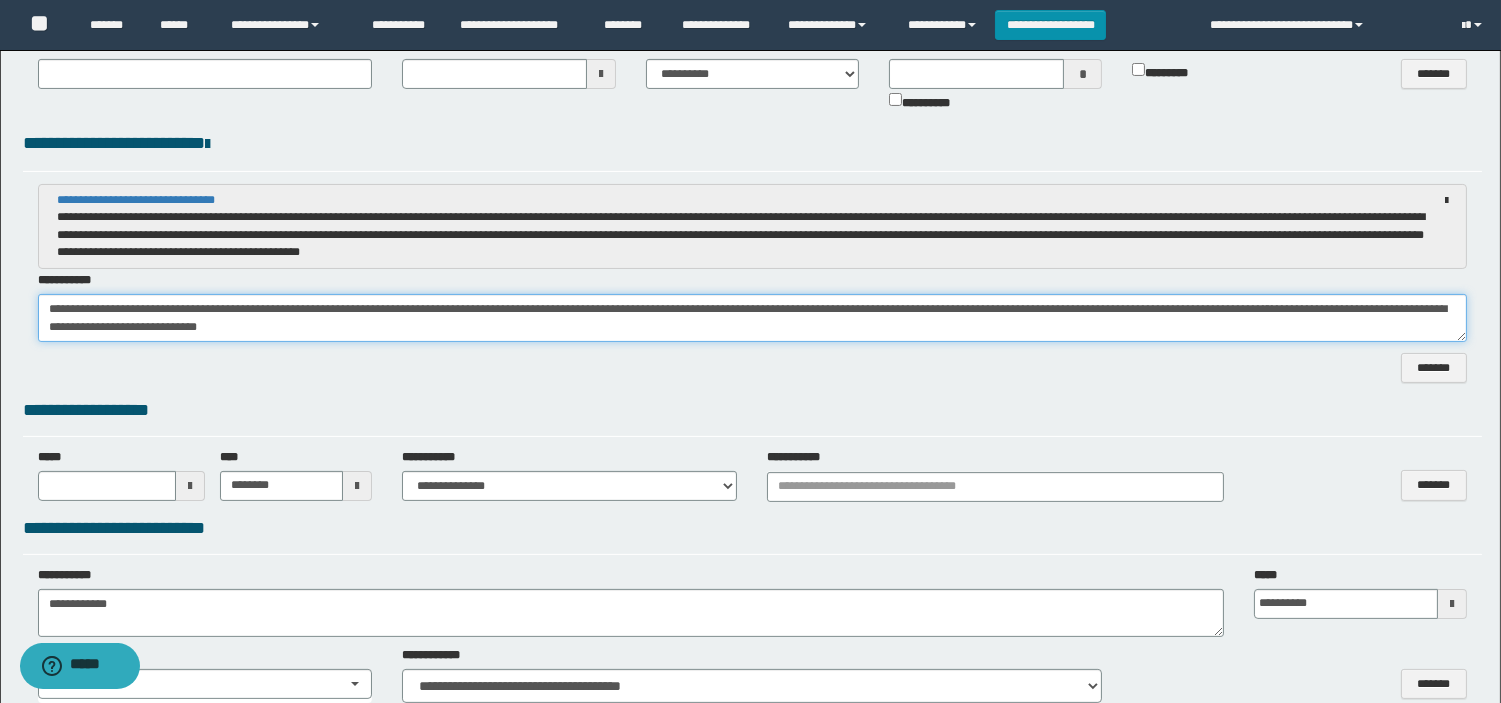 click on "**********" at bounding box center (752, 318) 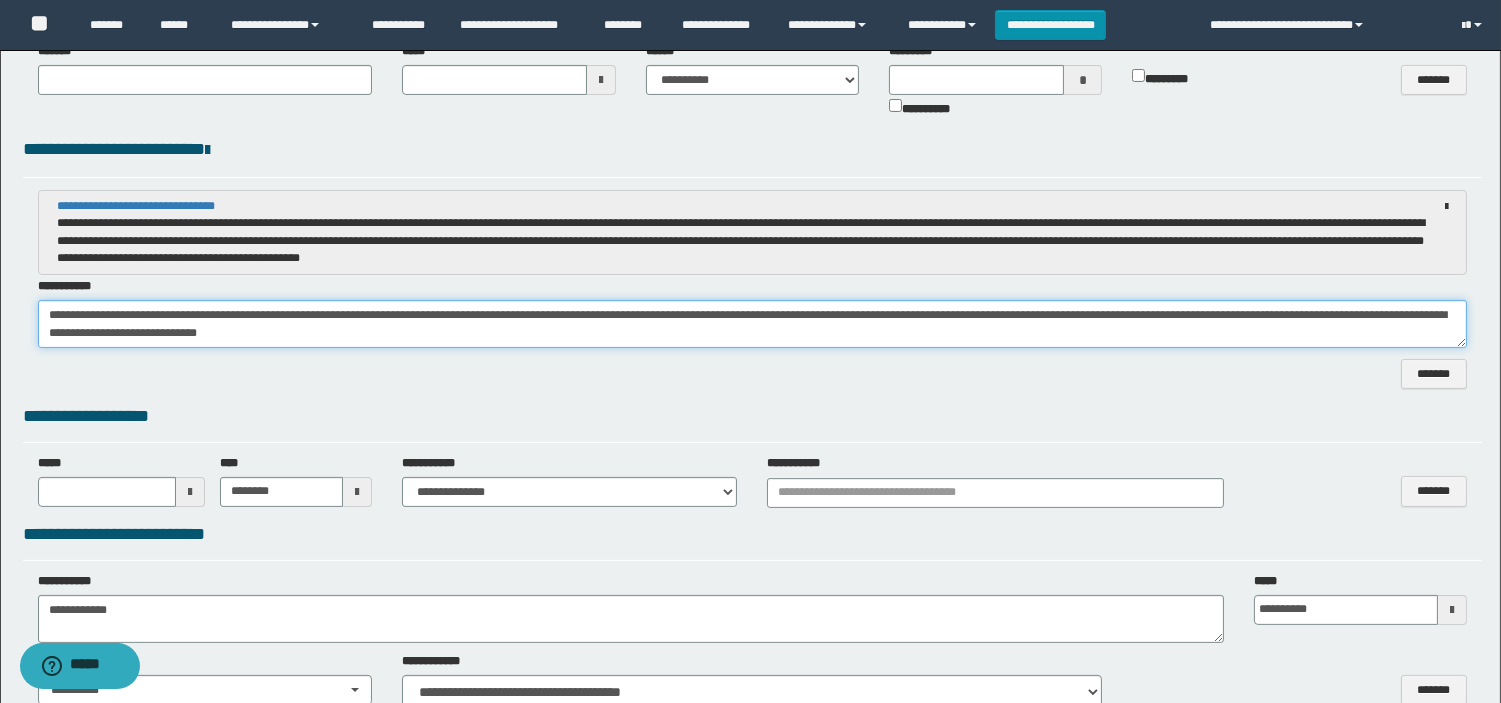 scroll, scrollTop: 888, scrollLeft: 0, axis: vertical 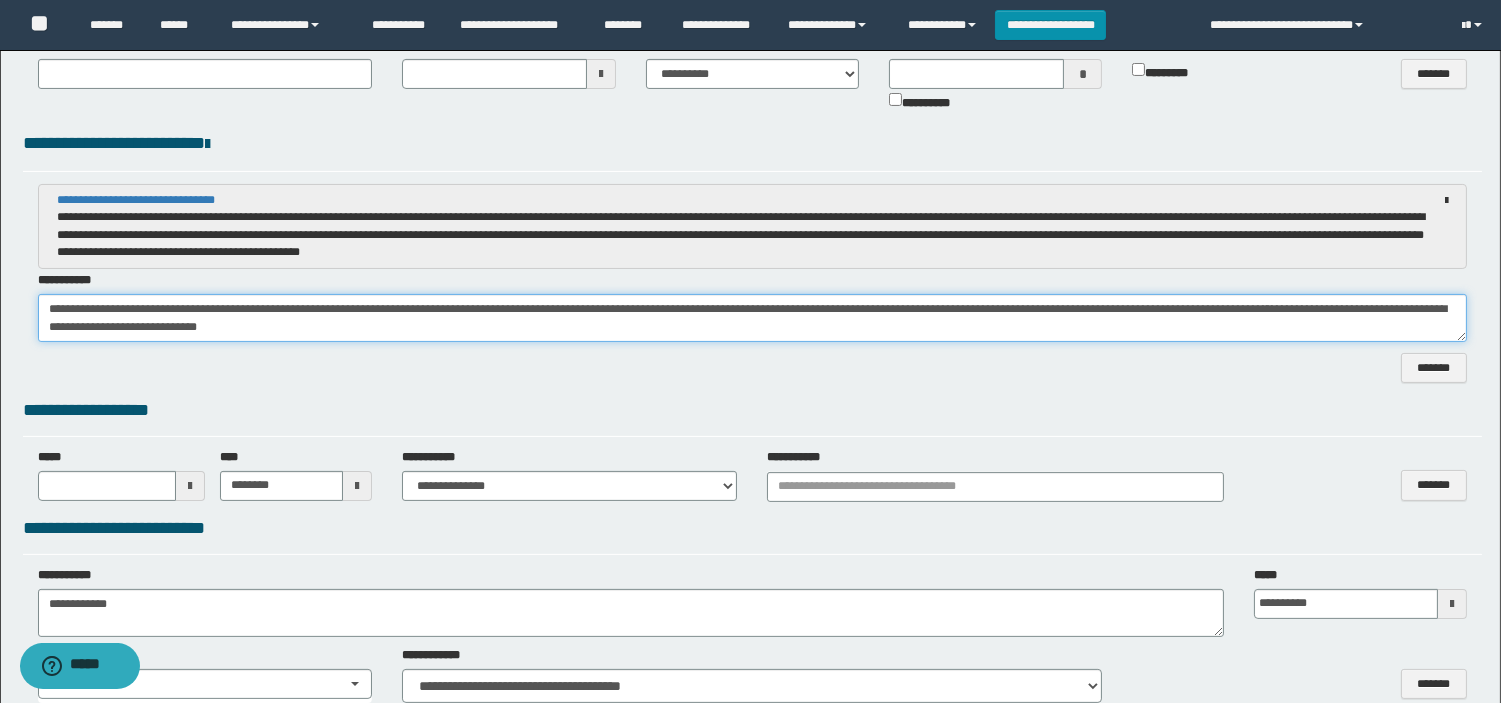 click on "**********" at bounding box center [752, 318] 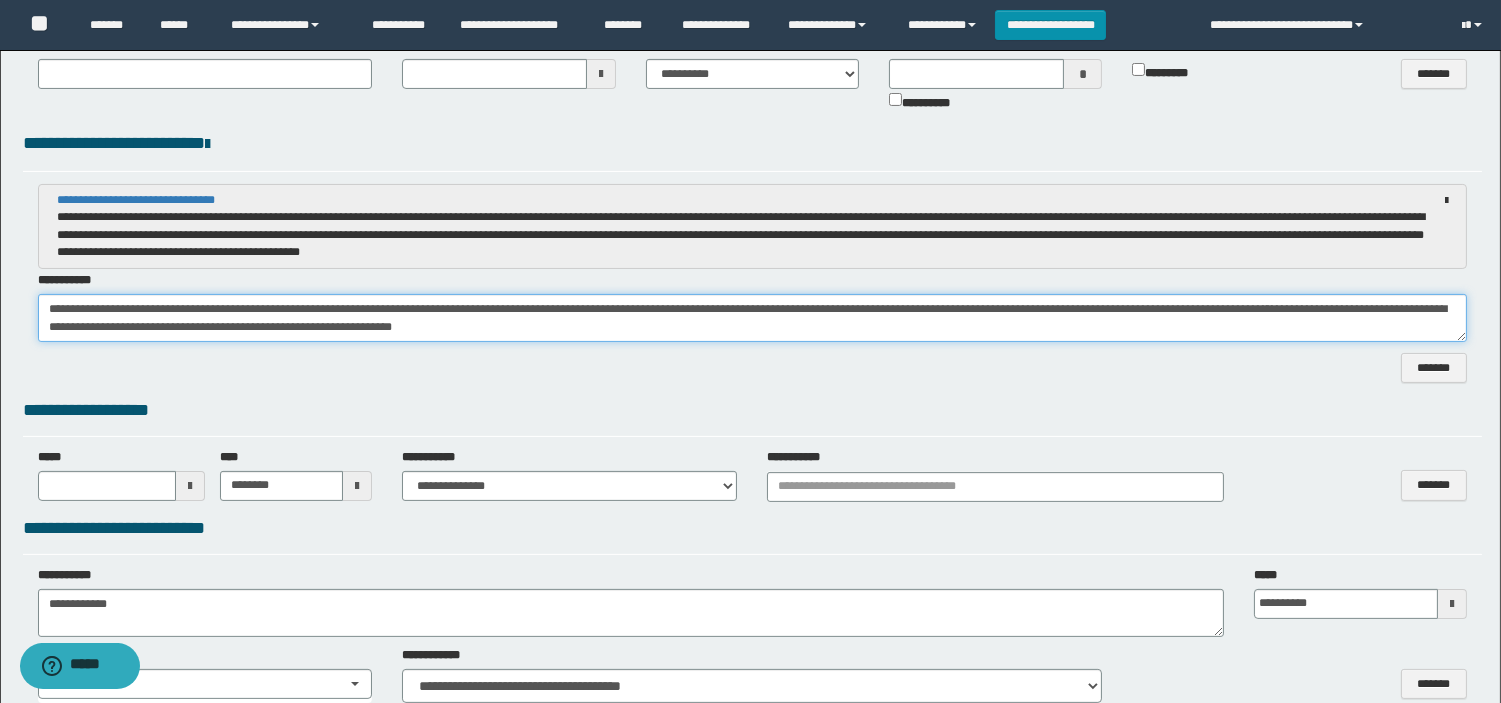click on "**********" at bounding box center (752, 318) 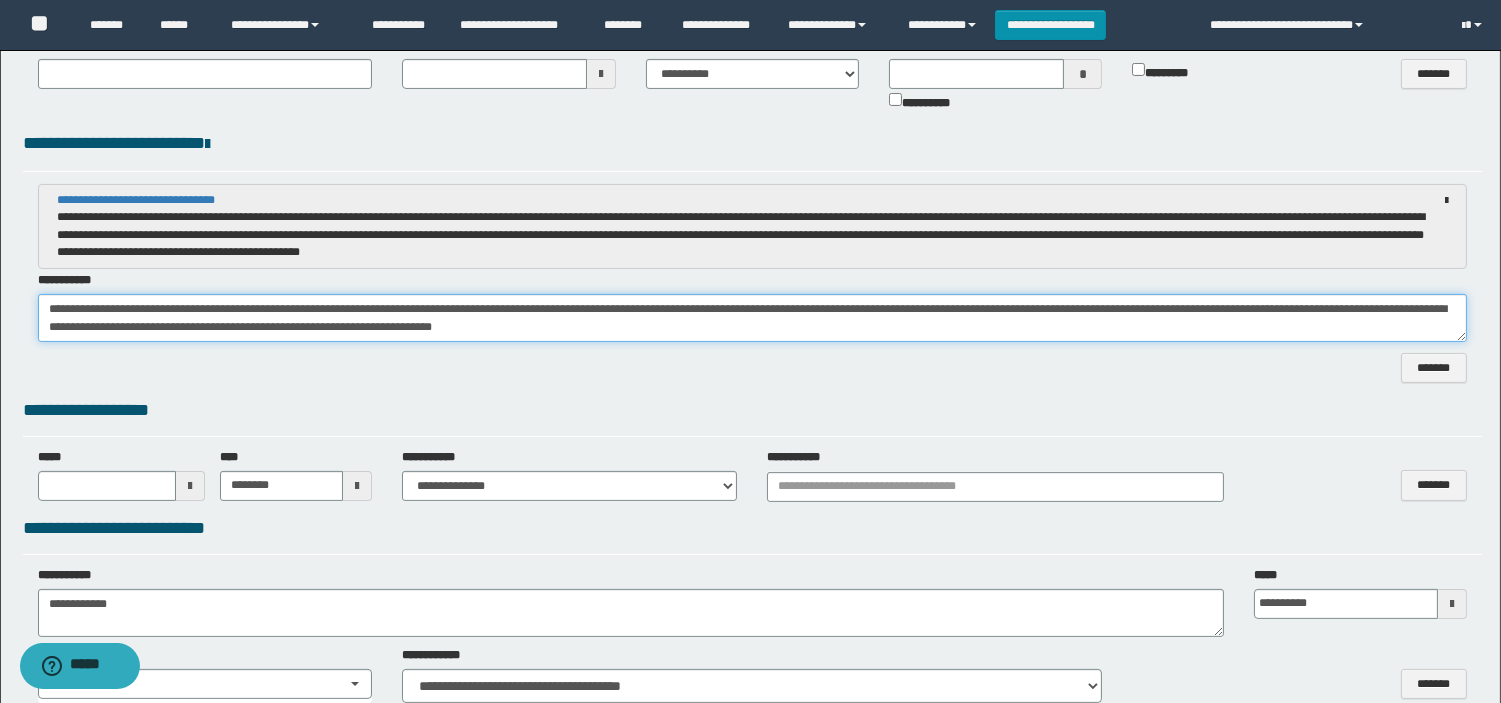 click on "**********" at bounding box center (752, 318) 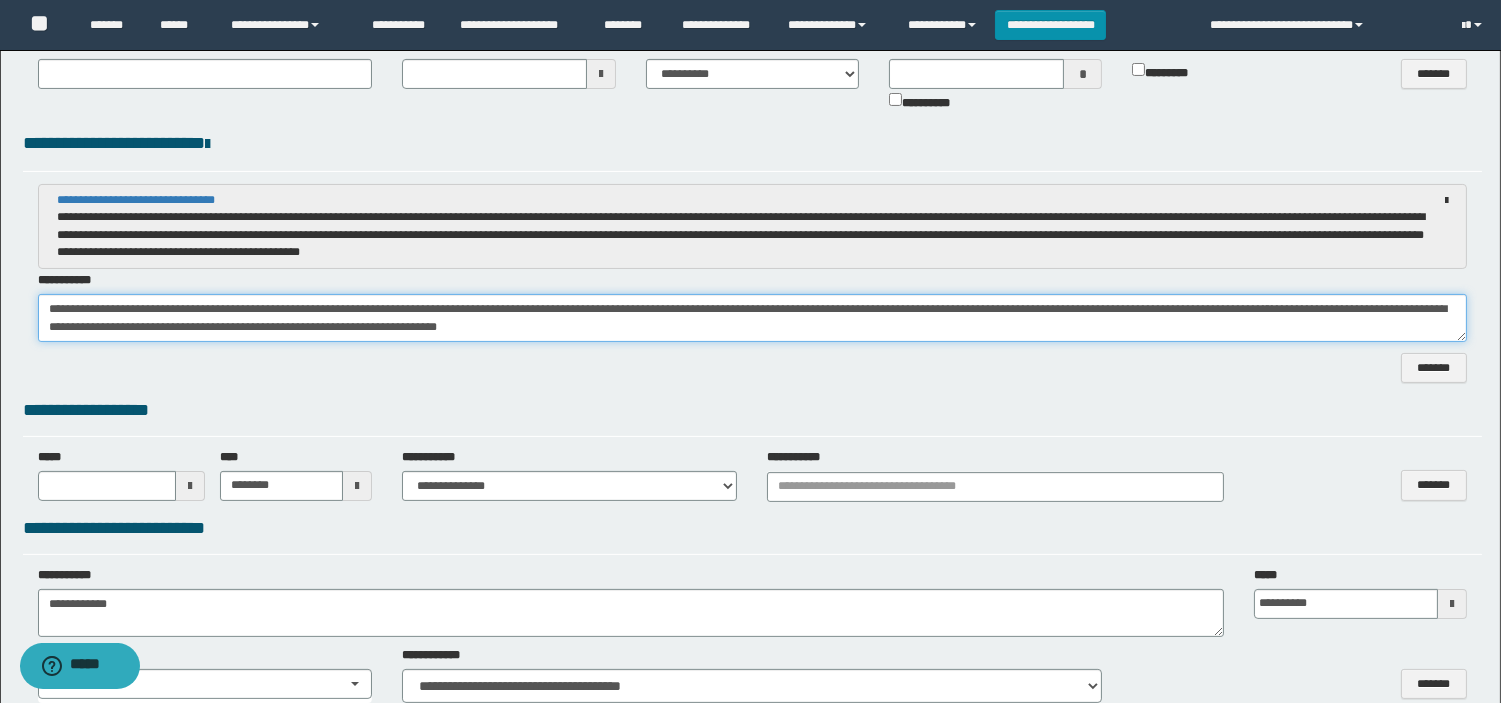 drag, startPoint x: 573, startPoint y: 325, endPoint x: 1357, endPoint y: 296, distance: 784.5362 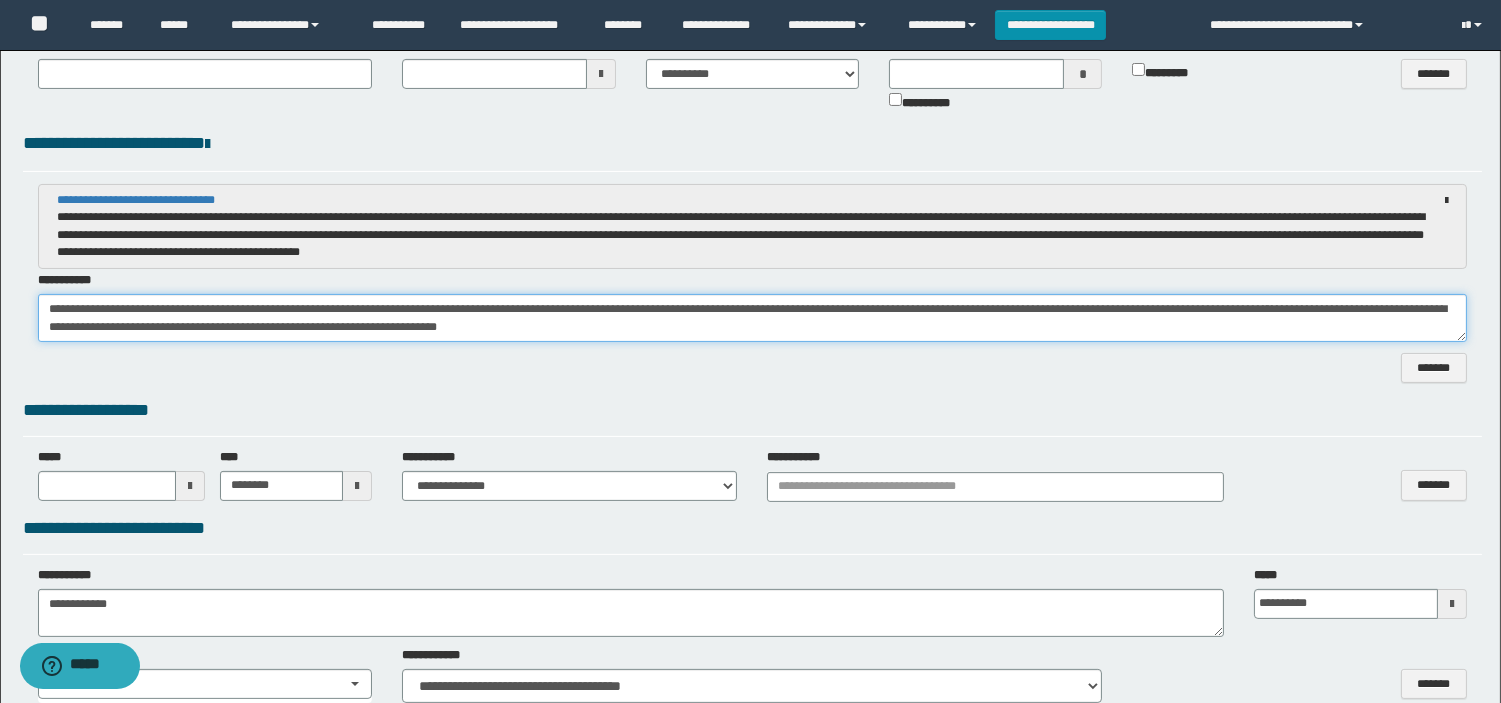 click on "**********" at bounding box center [752, 318] 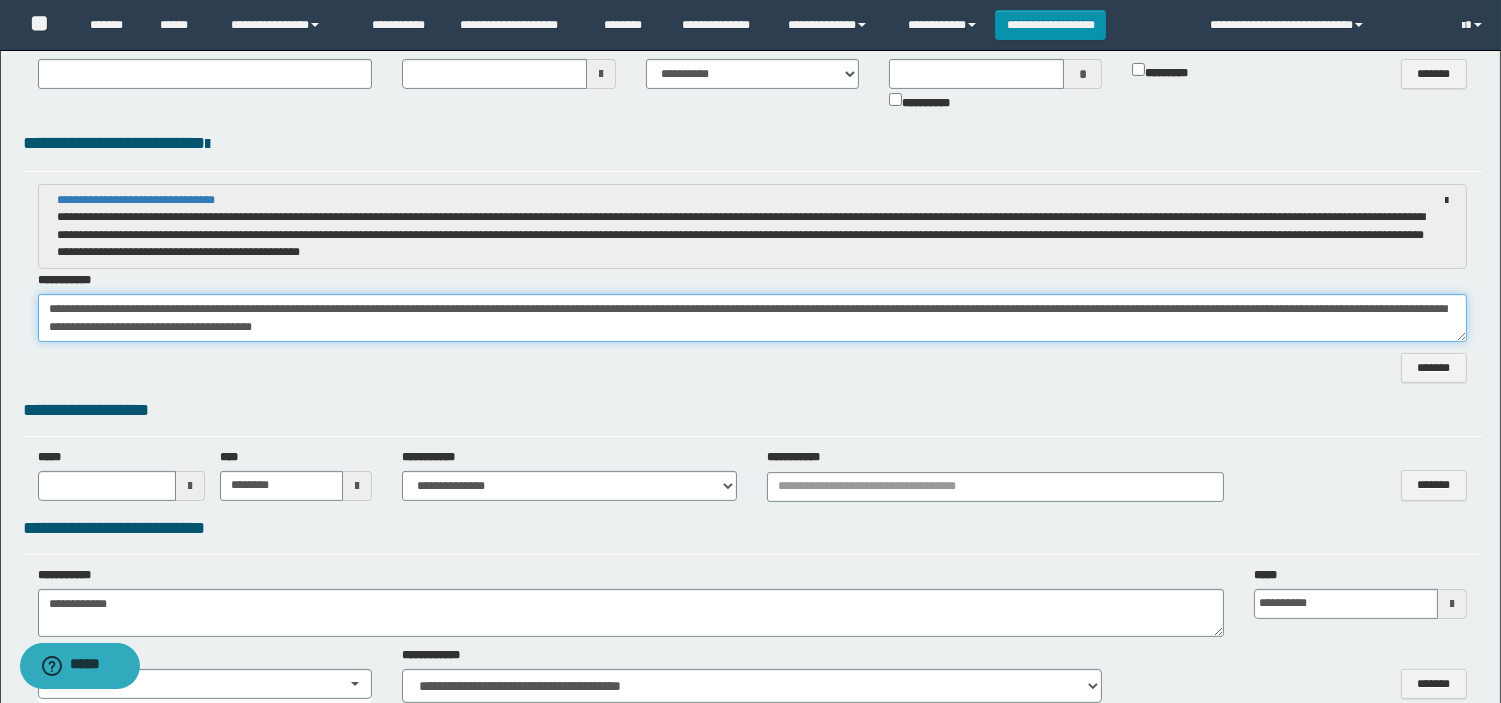 click on "**********" at bounding box center [752, 318] 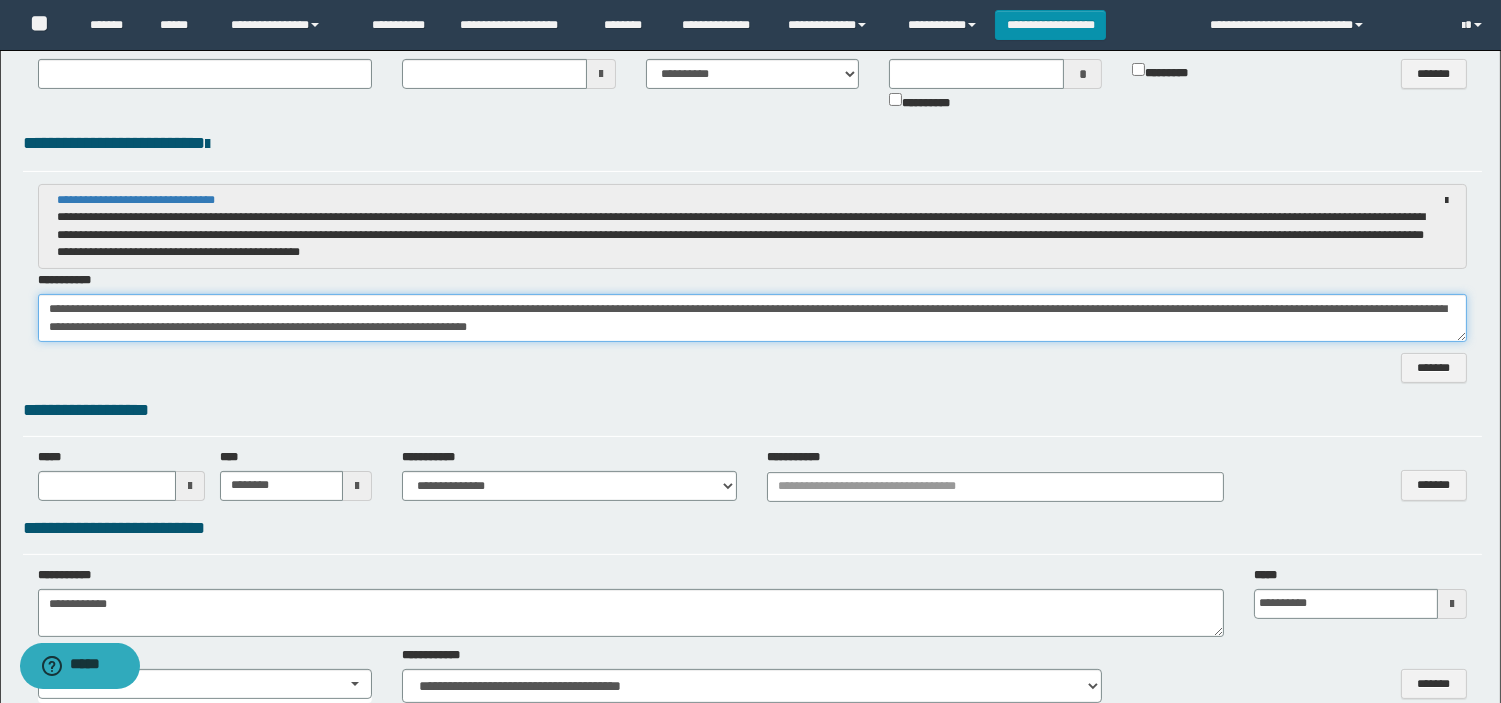 click on "**********" at bounding box center (752, 318) 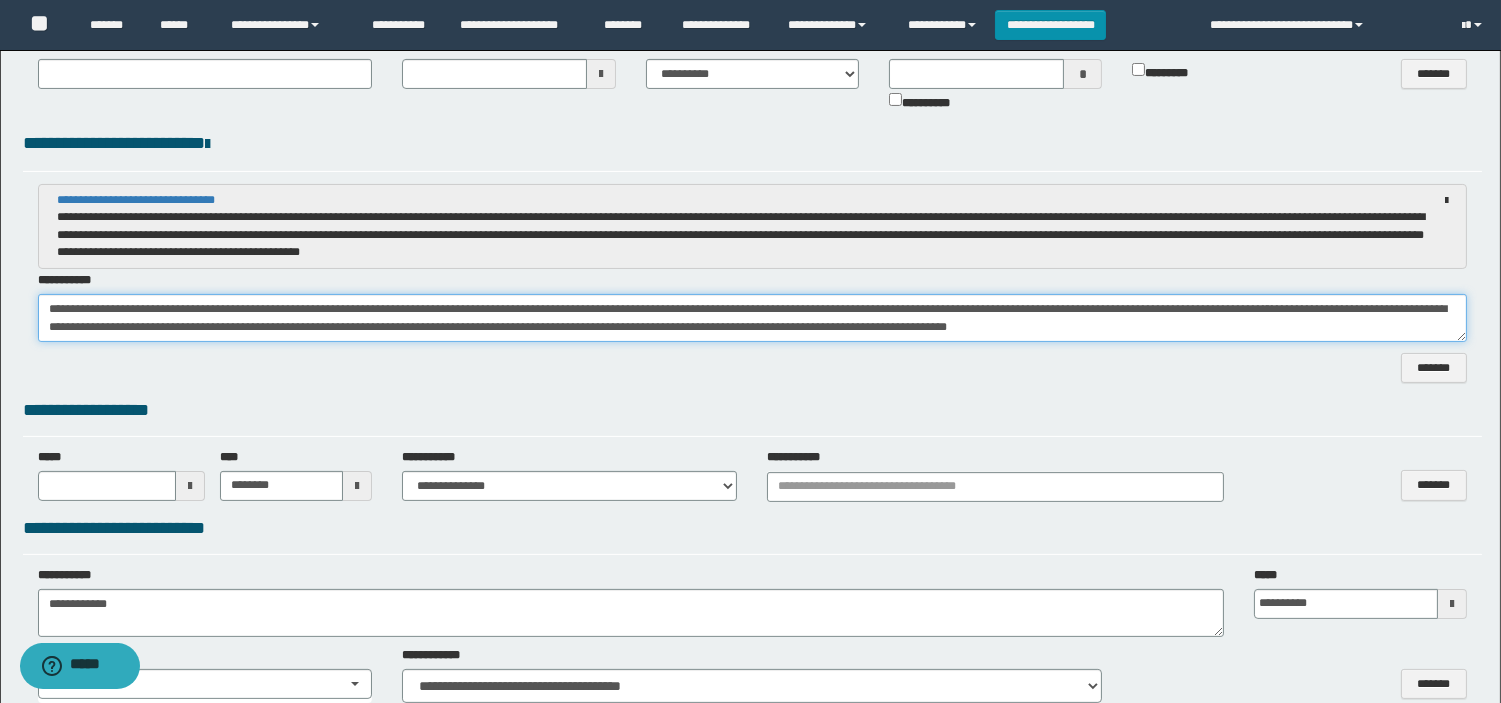 drag, startPoint x: 1060, startPoint y: 315, endPoint x: 1040, endPoint y: 326, distance: 22.825424 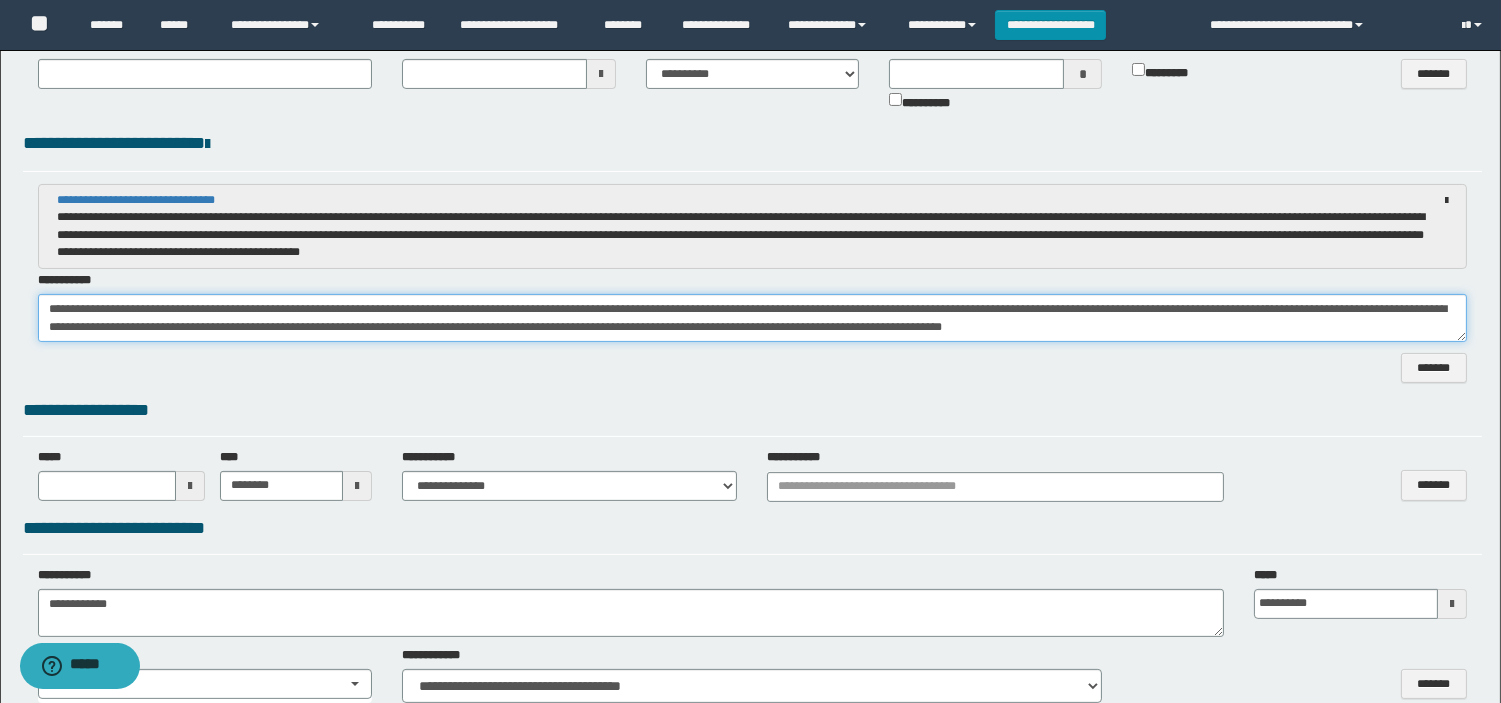 click on "**********" at bounding box center (752, 318) 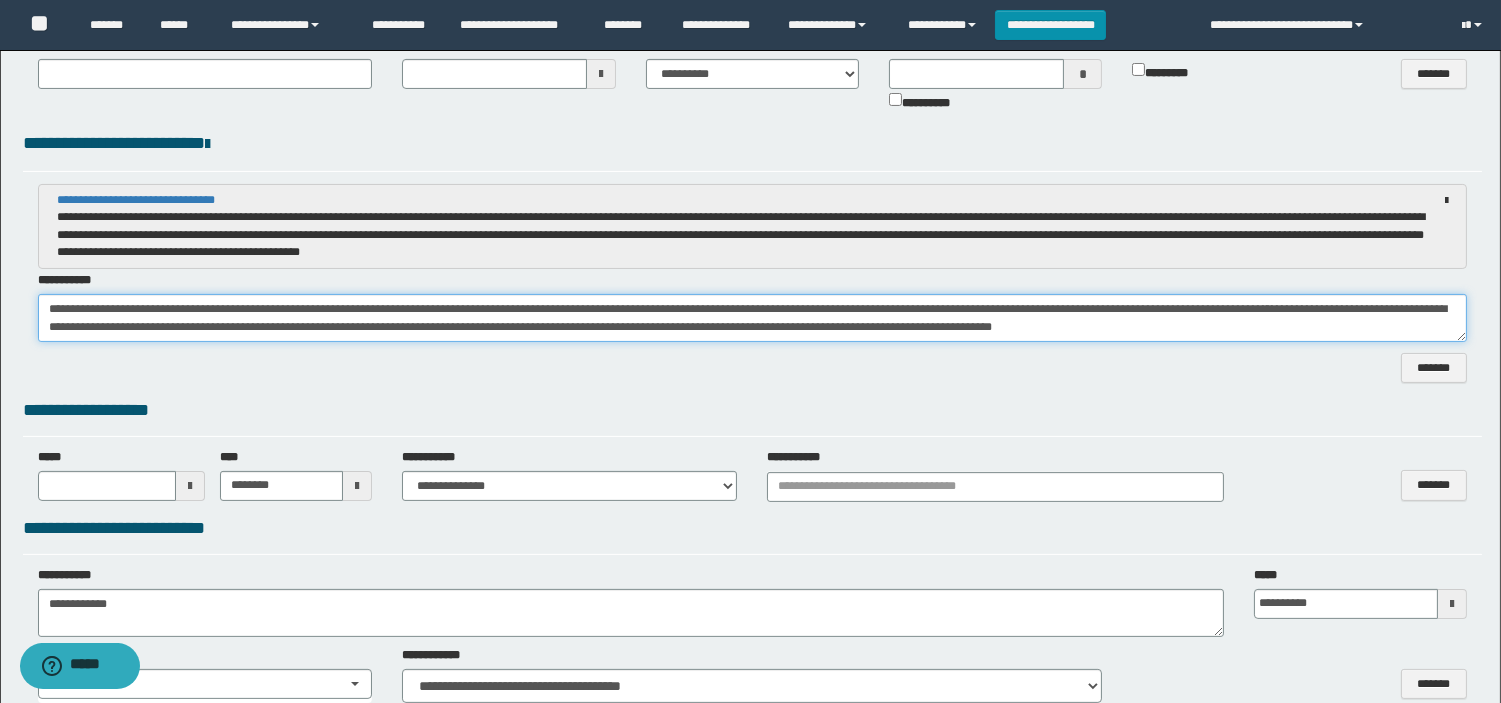 click on "**********" at bounding box center [752, 318] 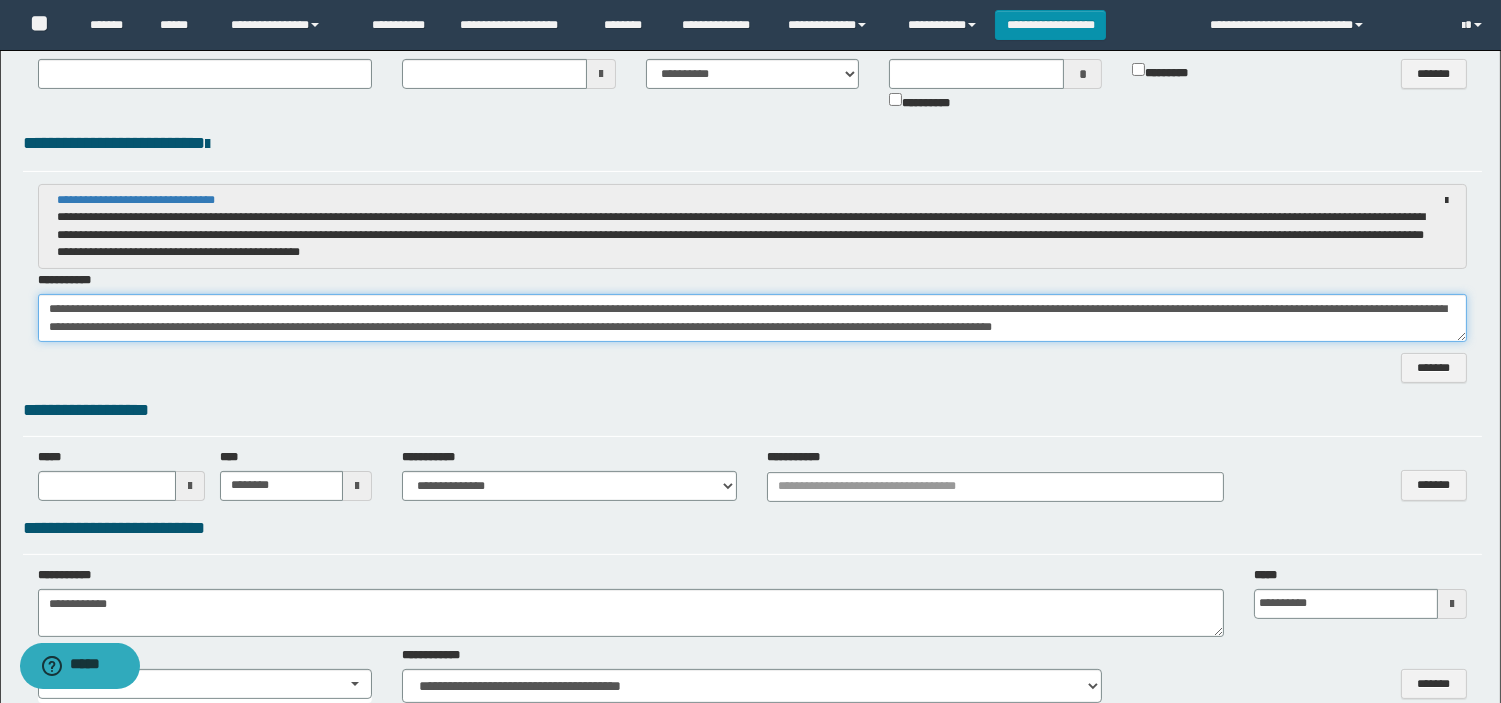 click on "**********" at bounding box center (752, 318) 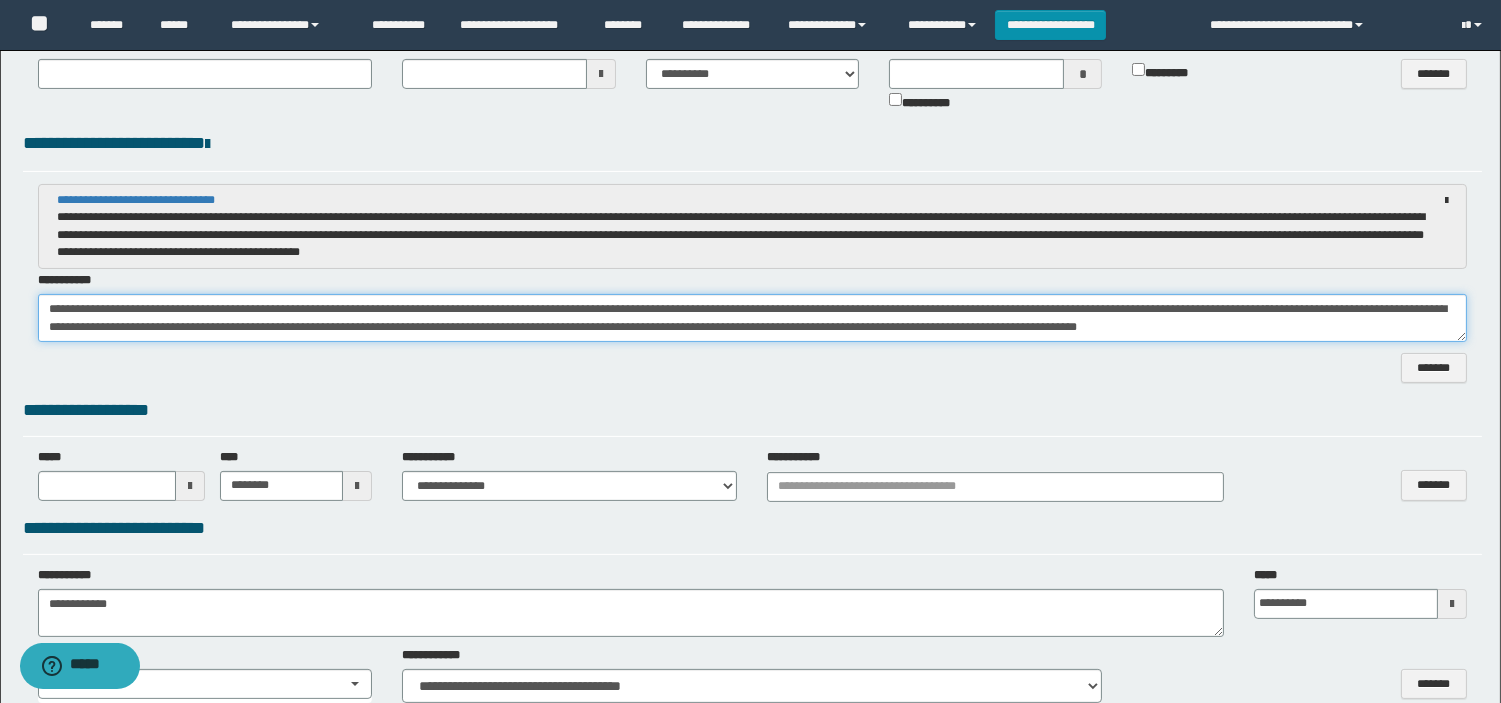 click on "**********" at bounding box center [752, 318] 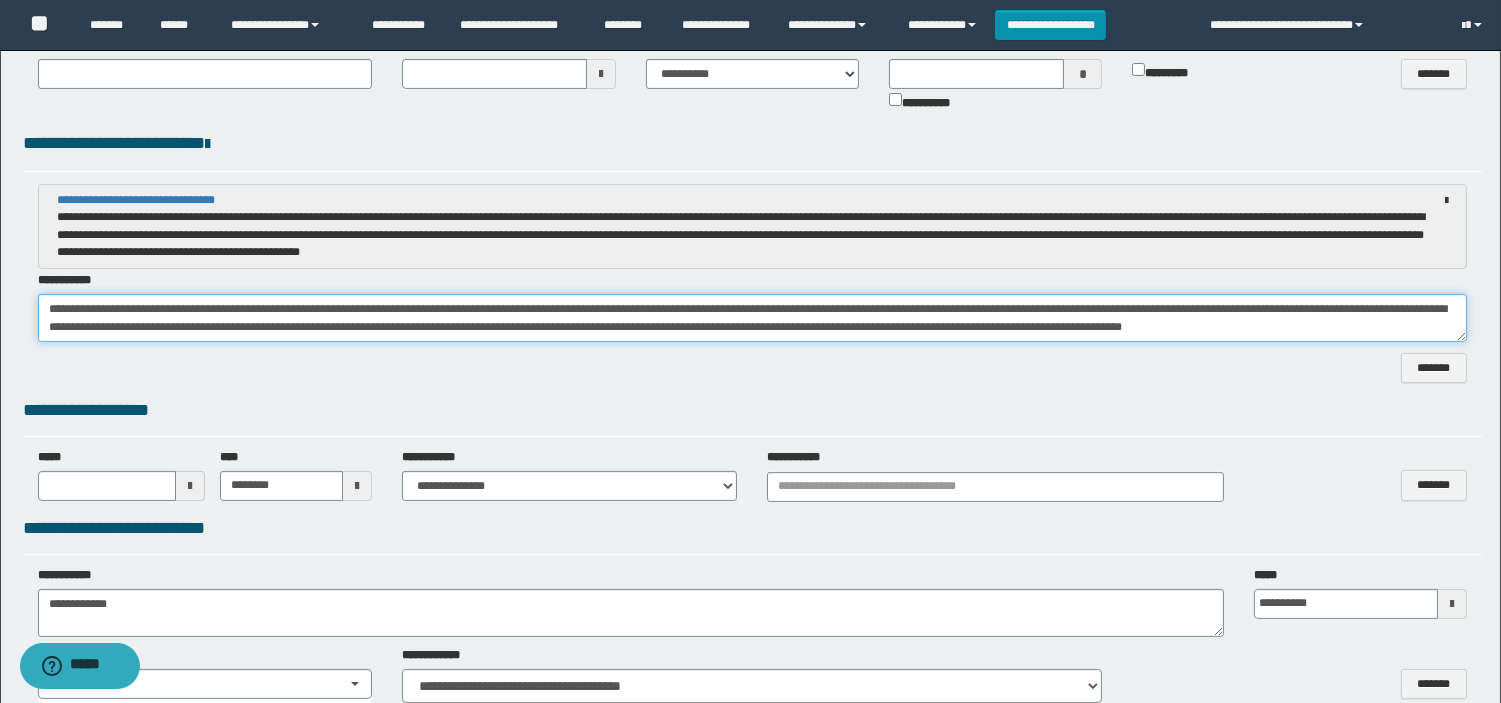 click on "[ADDRESS]" at bounding box center (752, 318) 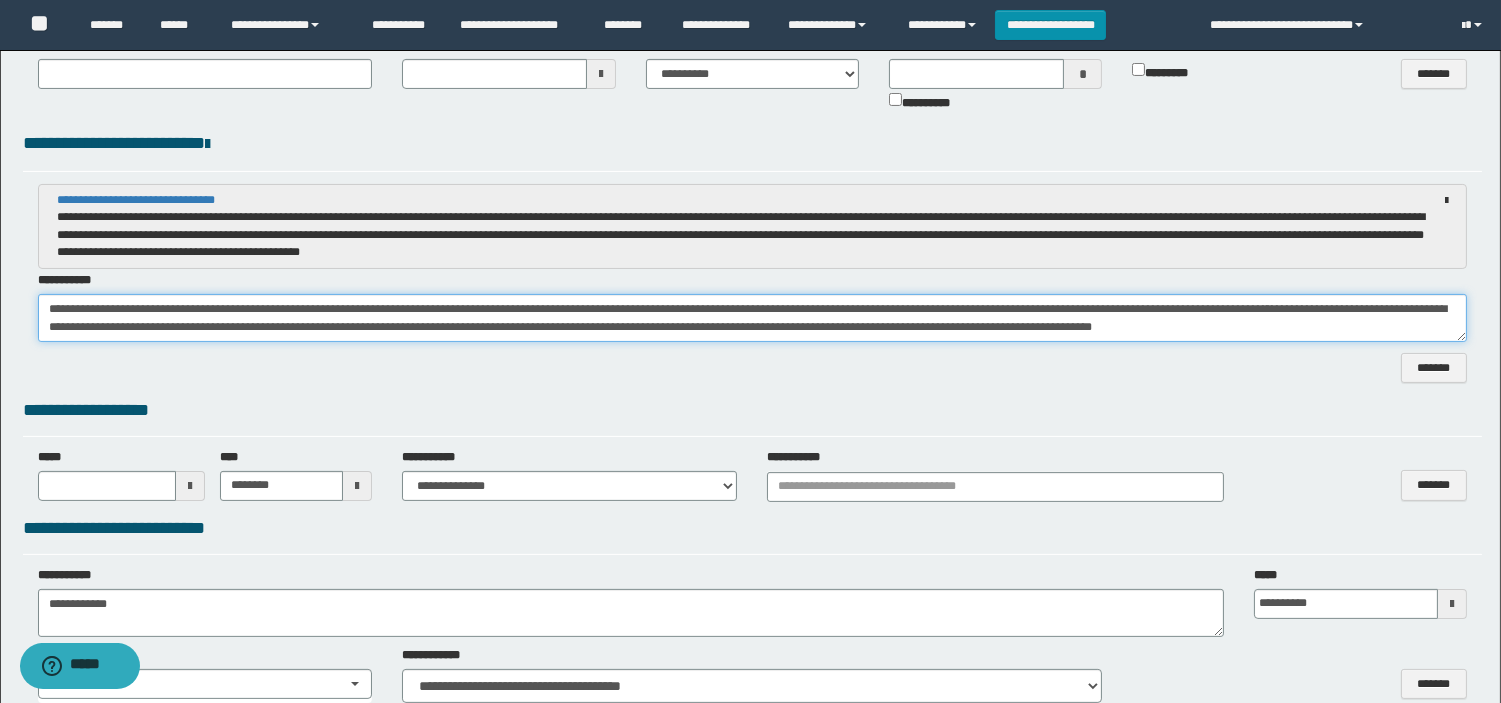 click on "**********" at bounding box center (752, 318) 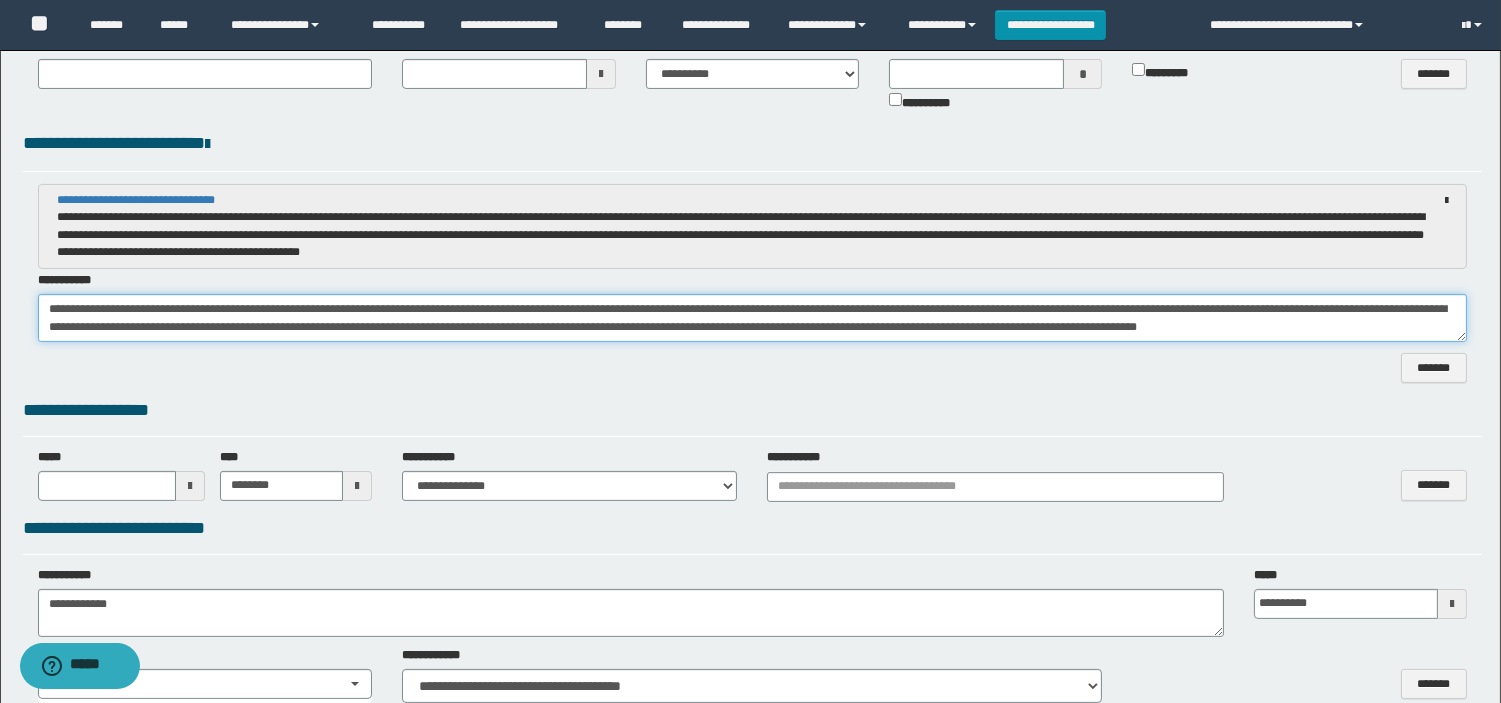 click on "**********" at bounding box center [752, 318] 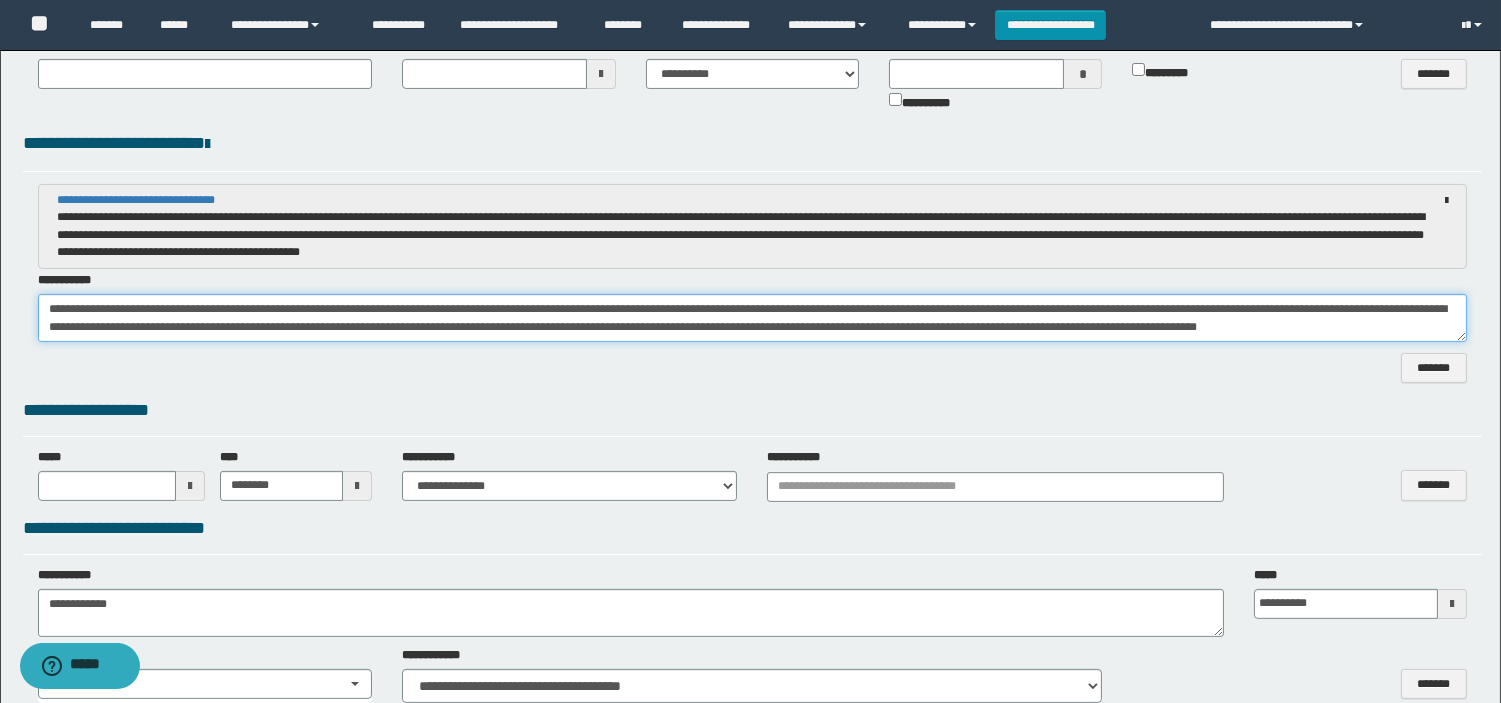 click on "**********" at bounding box center (752, 318) 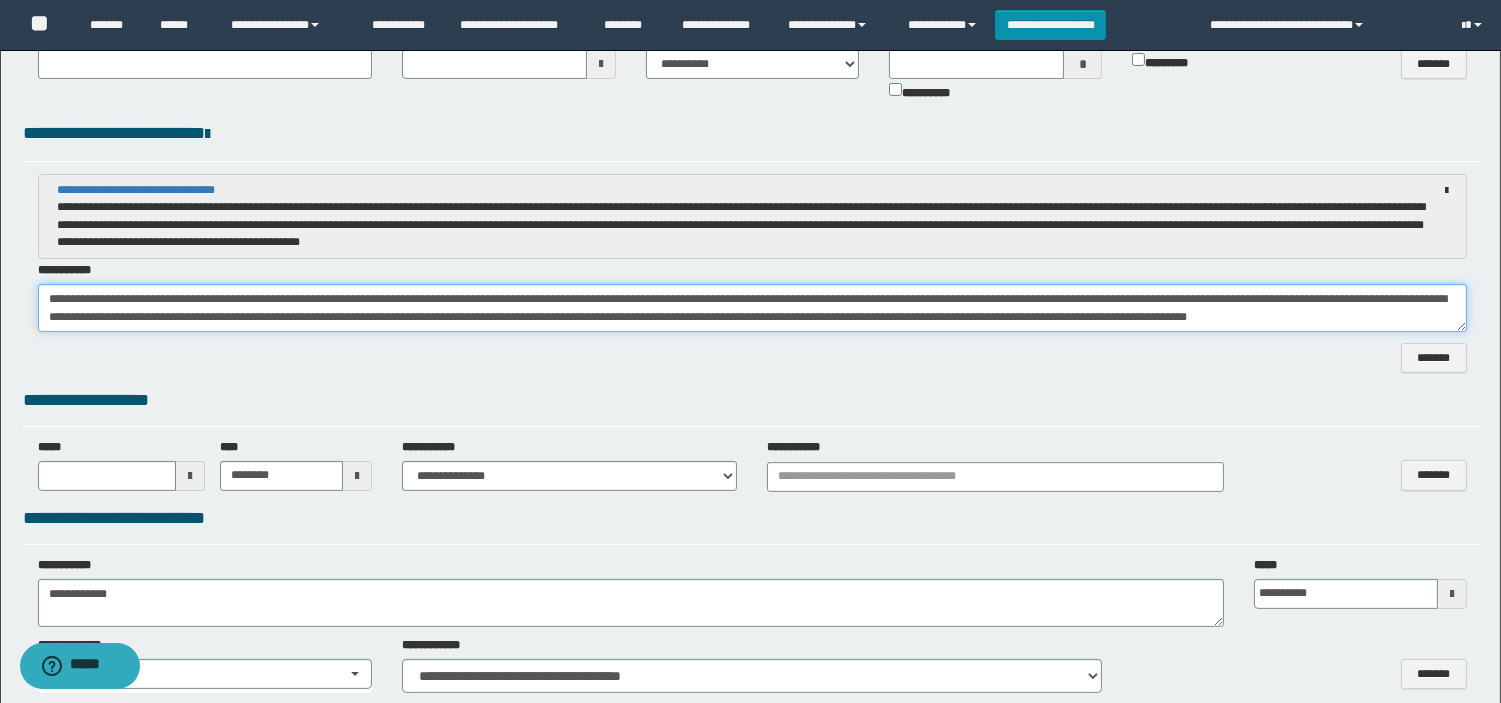 scroll, scrollTop: 888, scrollLeft: 0, axis: vertical 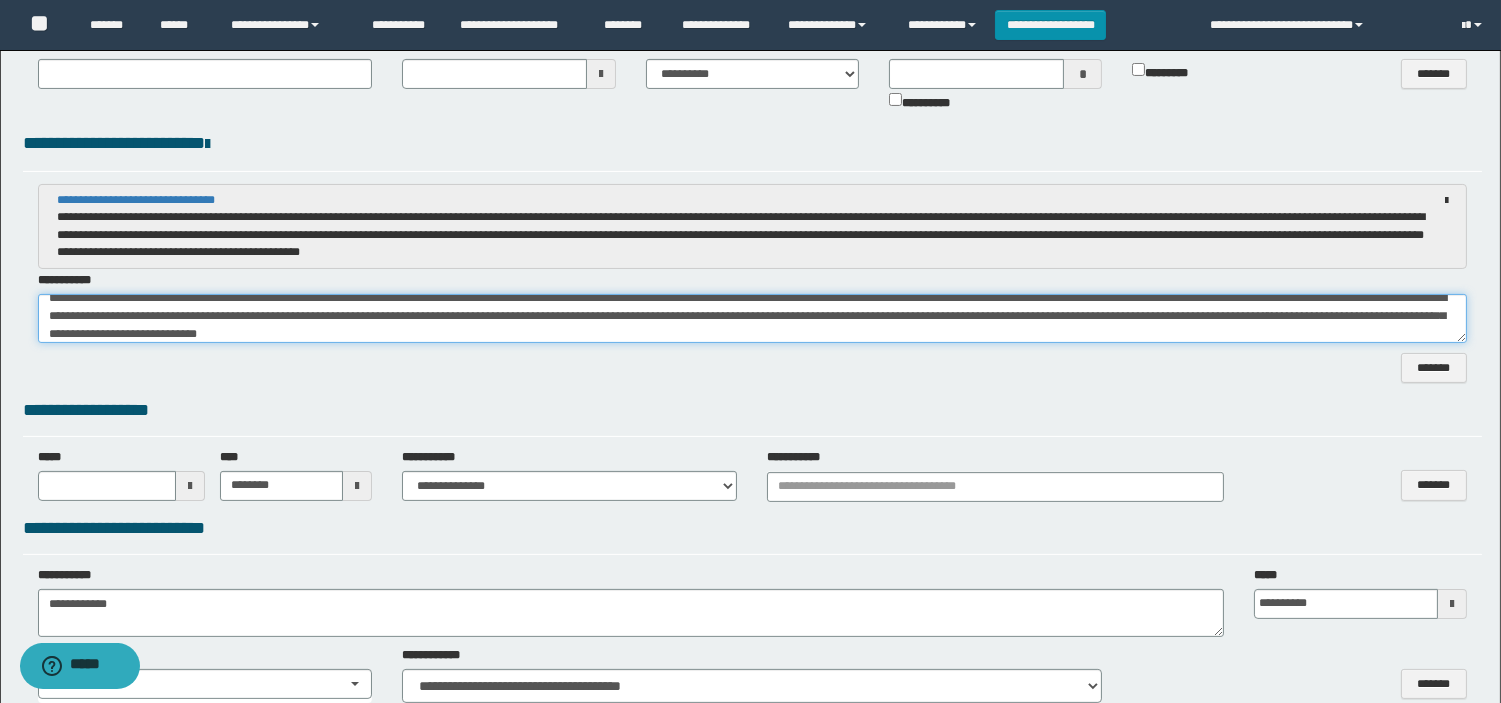 click on "**********" at bounding box center (752, 318) 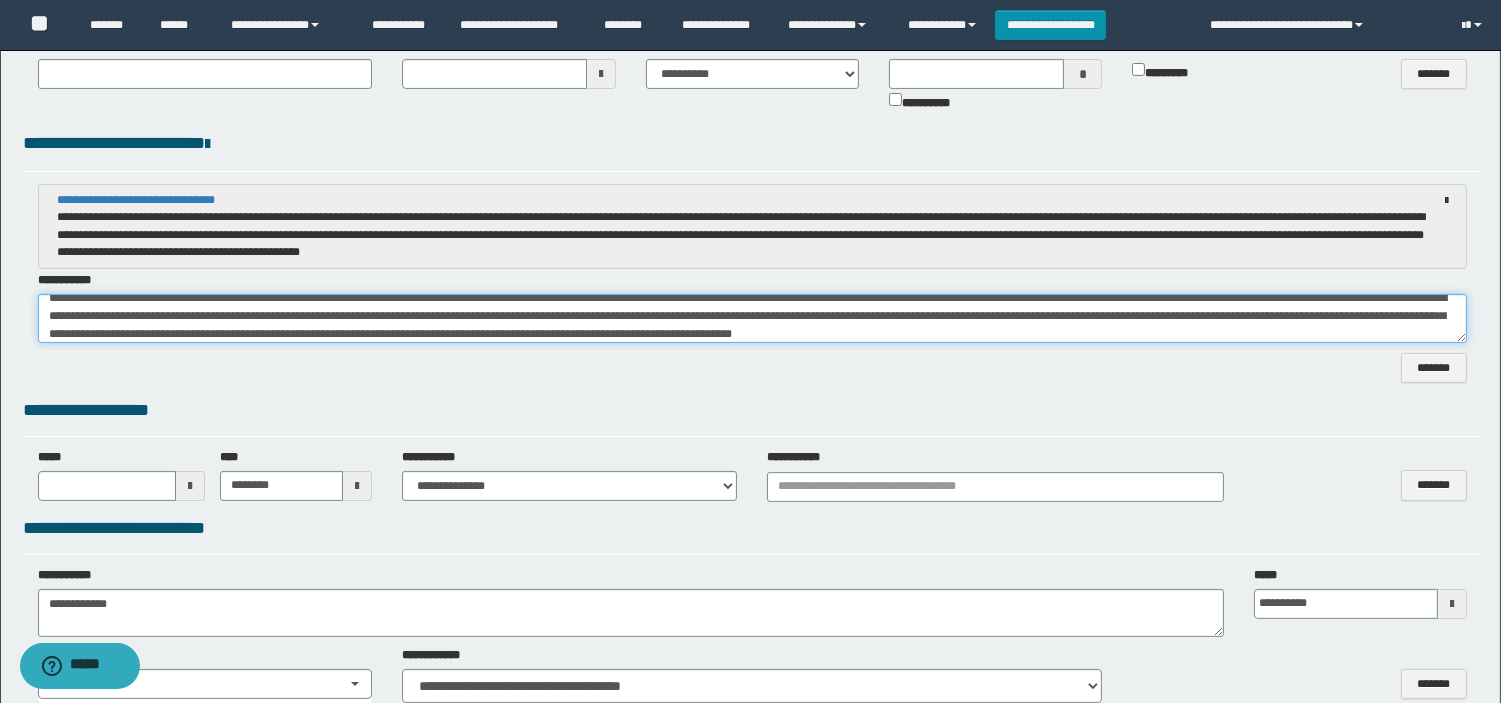 click on "**********" at bounding box center (752, 318) 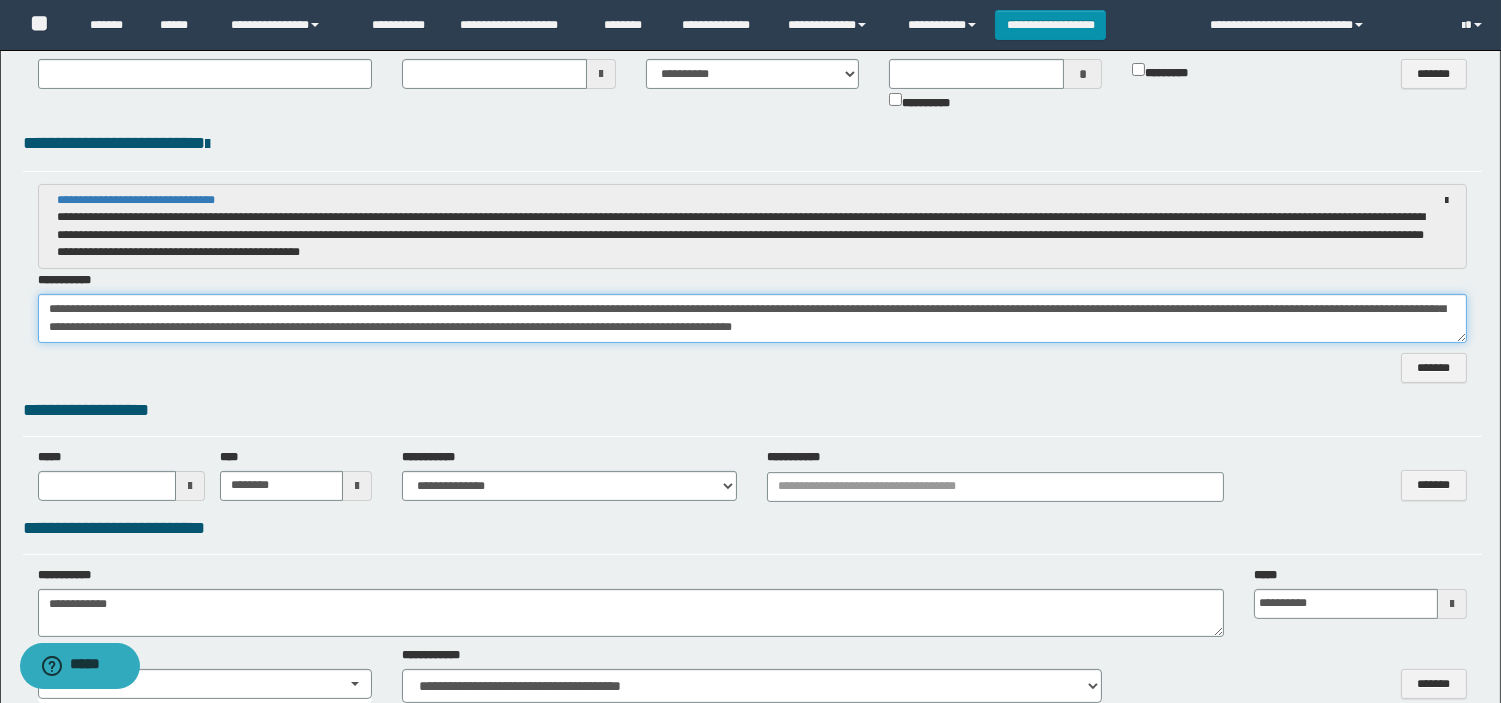 click on "**********" at bounding box center (752, 318) 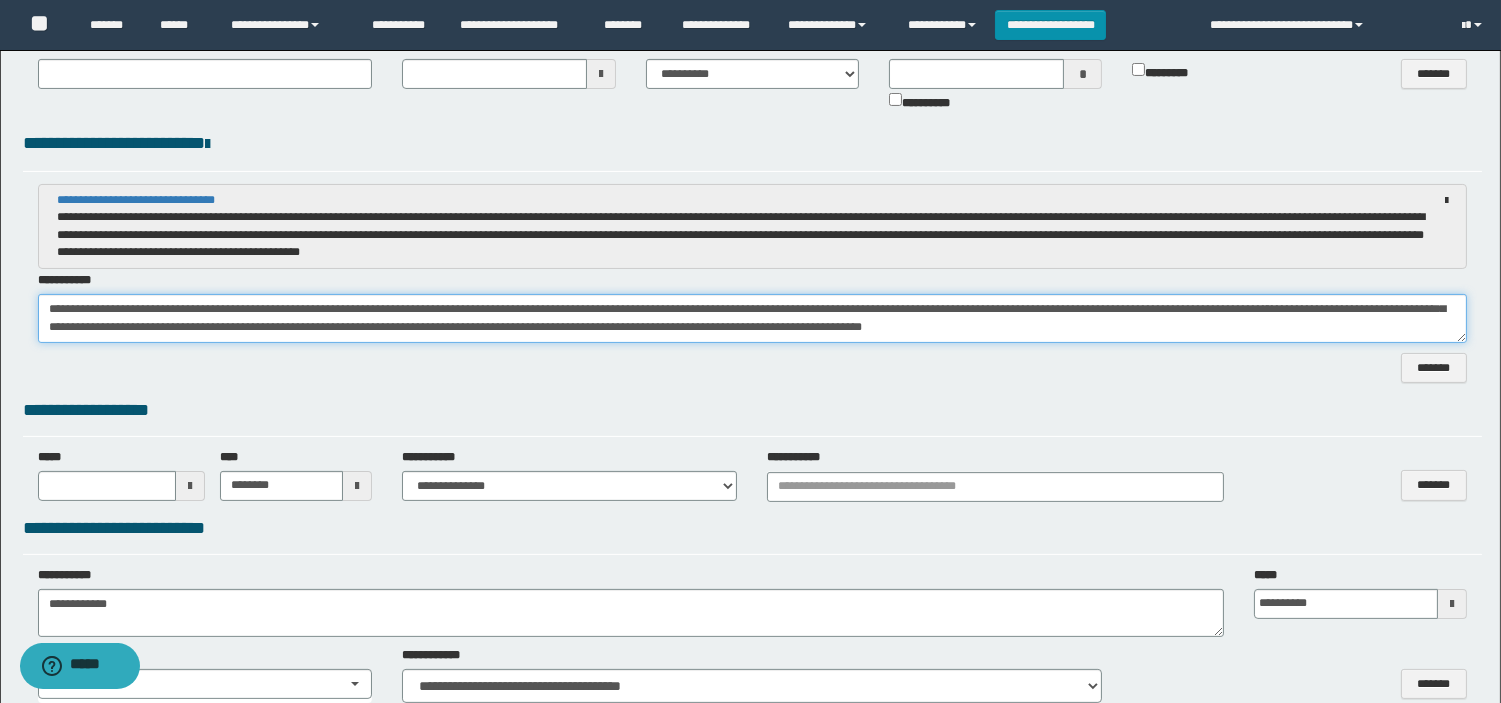 click on "**********" at bounding box center [752, 318] 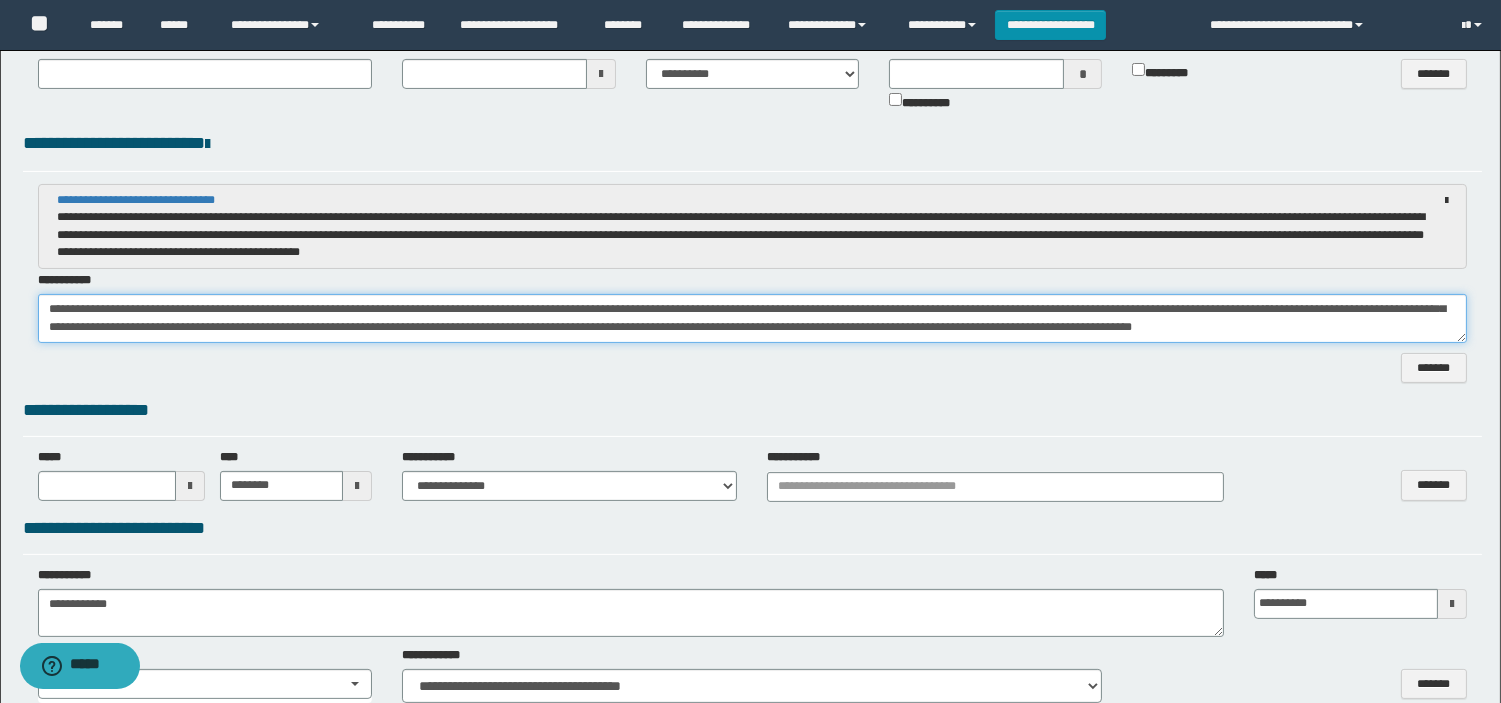 scroll, scrollTop: 28, scrollLeft: 0, axis: vertical 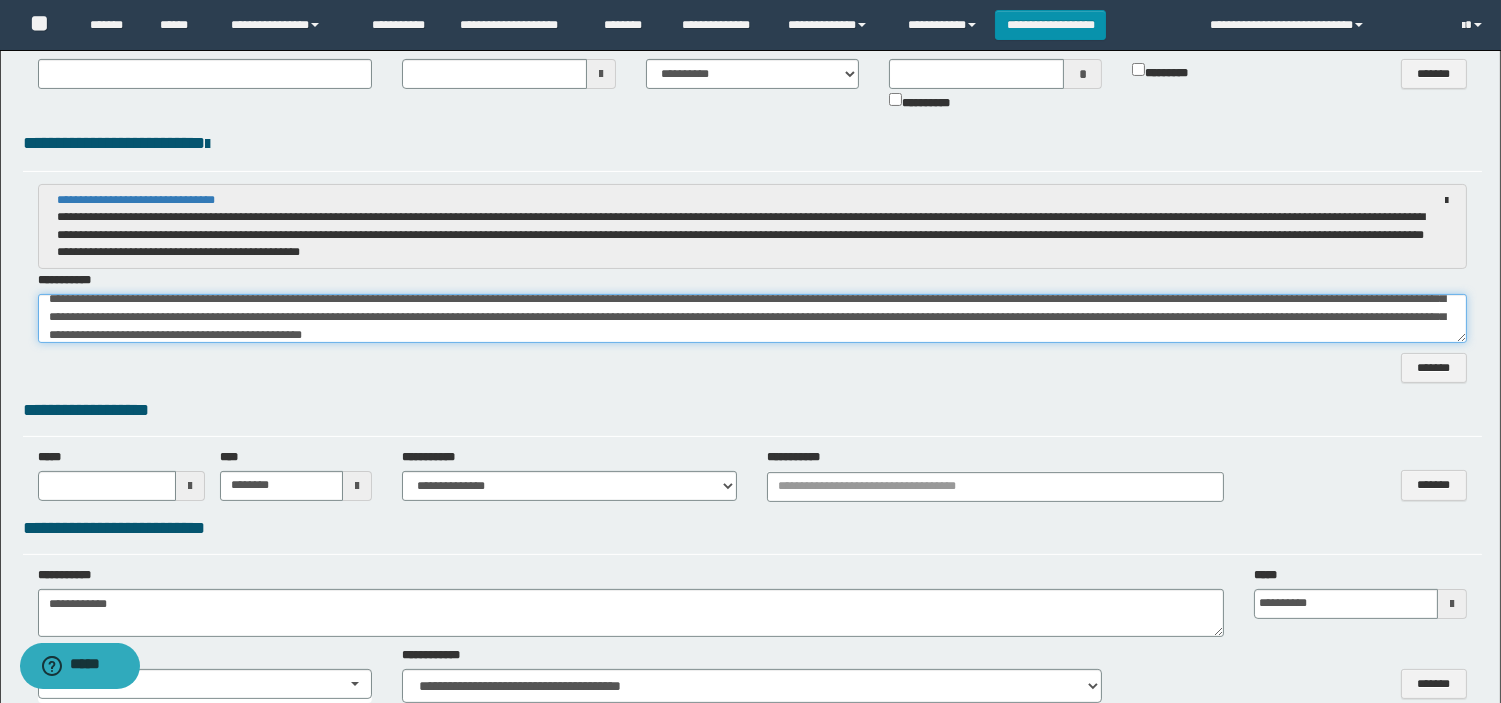 drag, startPoint x: 475, startPoint y: 336, endPoint x: 428, endPoint y: 334, distance: 47.042534 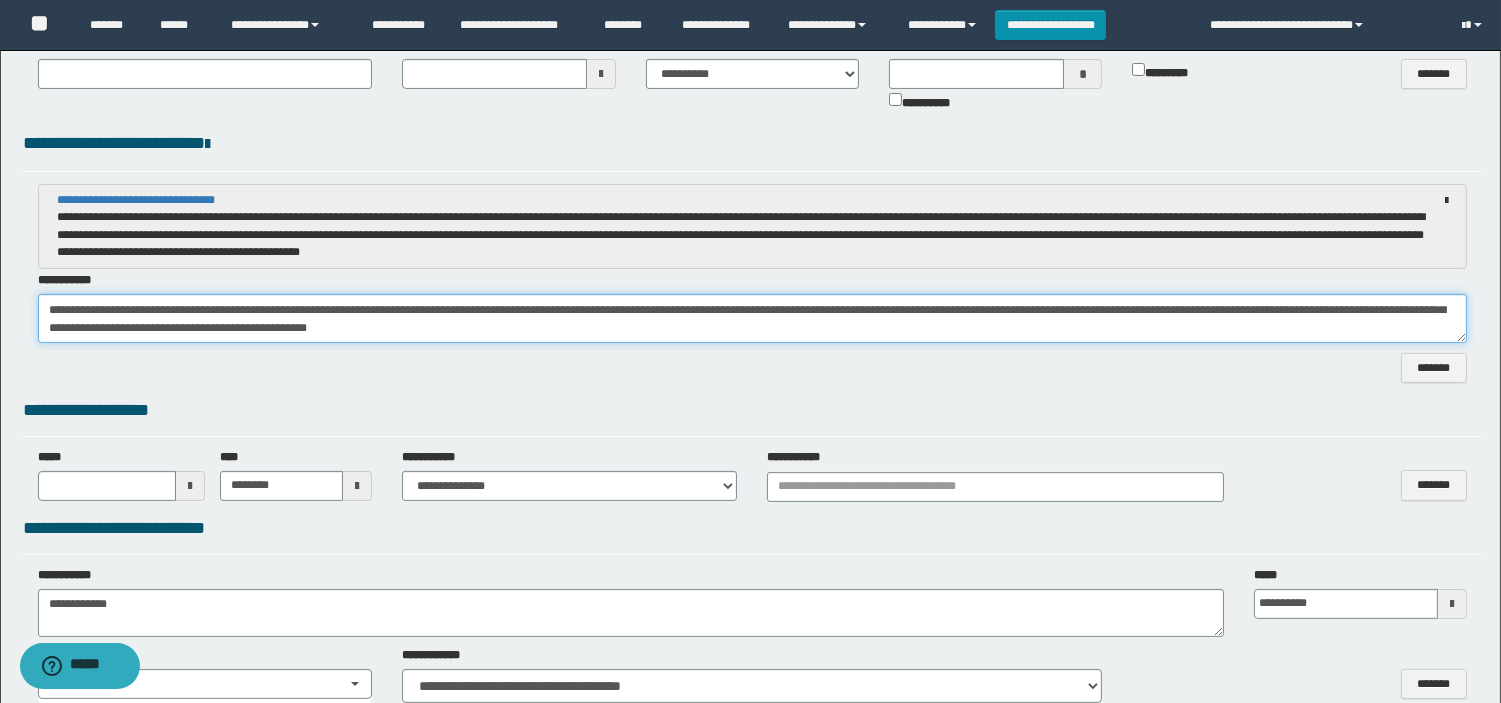 scroll, scrollTop: 0, scrollLeft: 0, axis: both 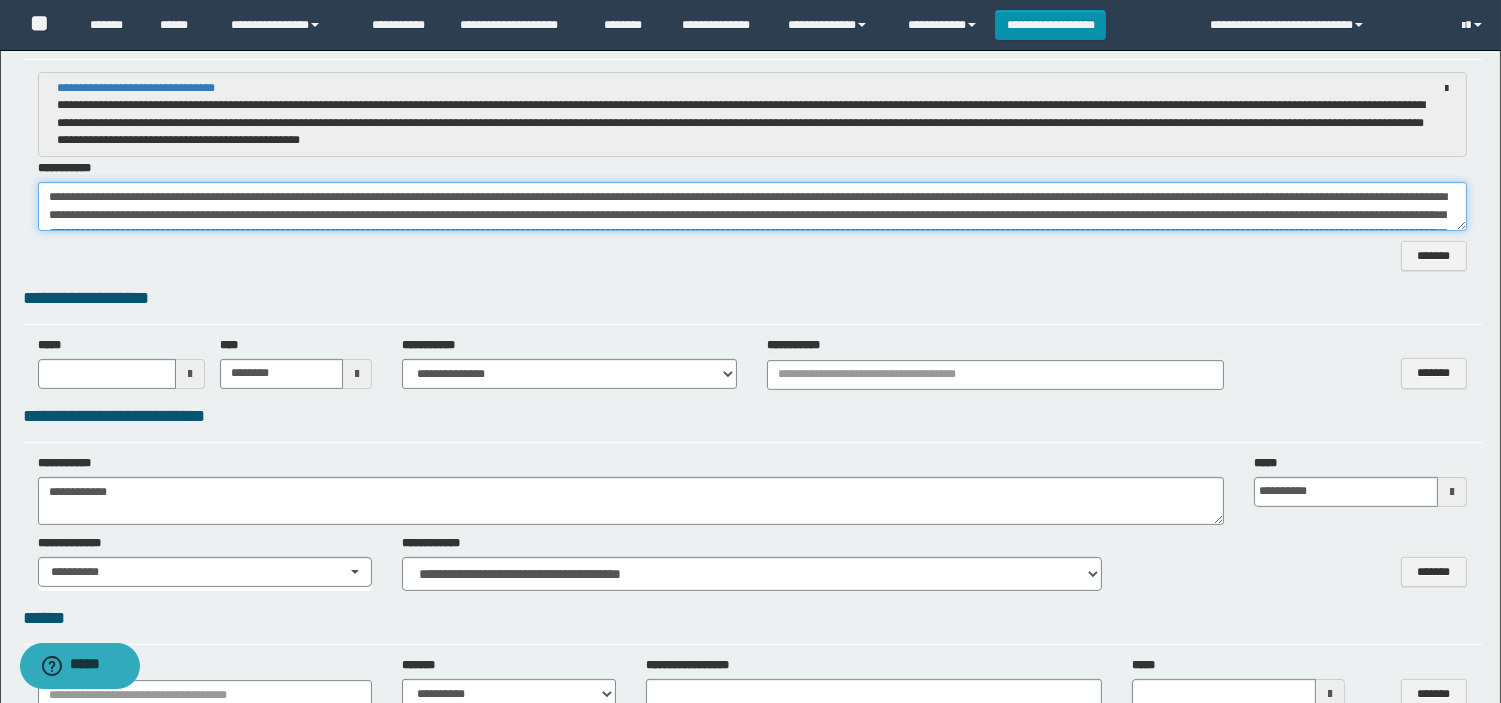 click on "**********" at bounding box center [752, 206] 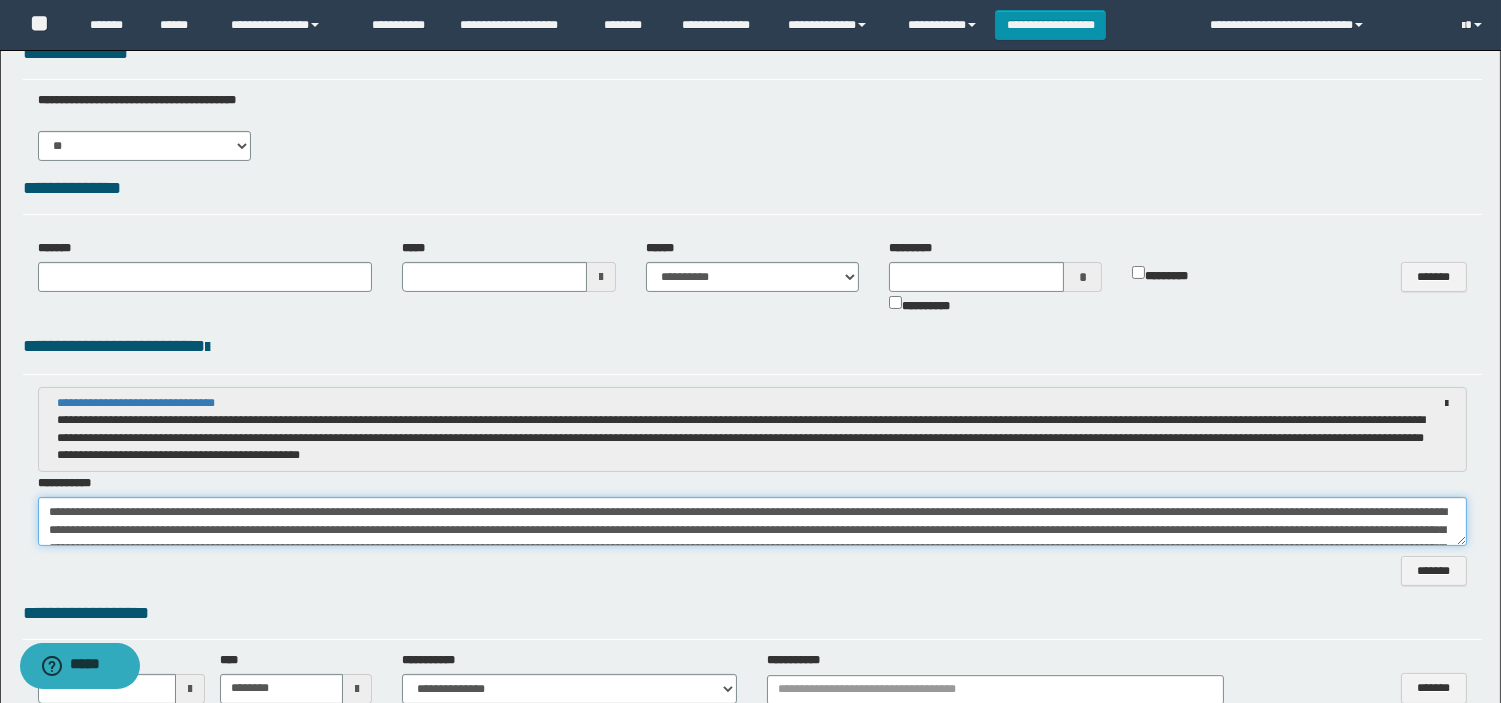 scroll, scrollTop: 888, scrollLeft: 0, axis: vertical 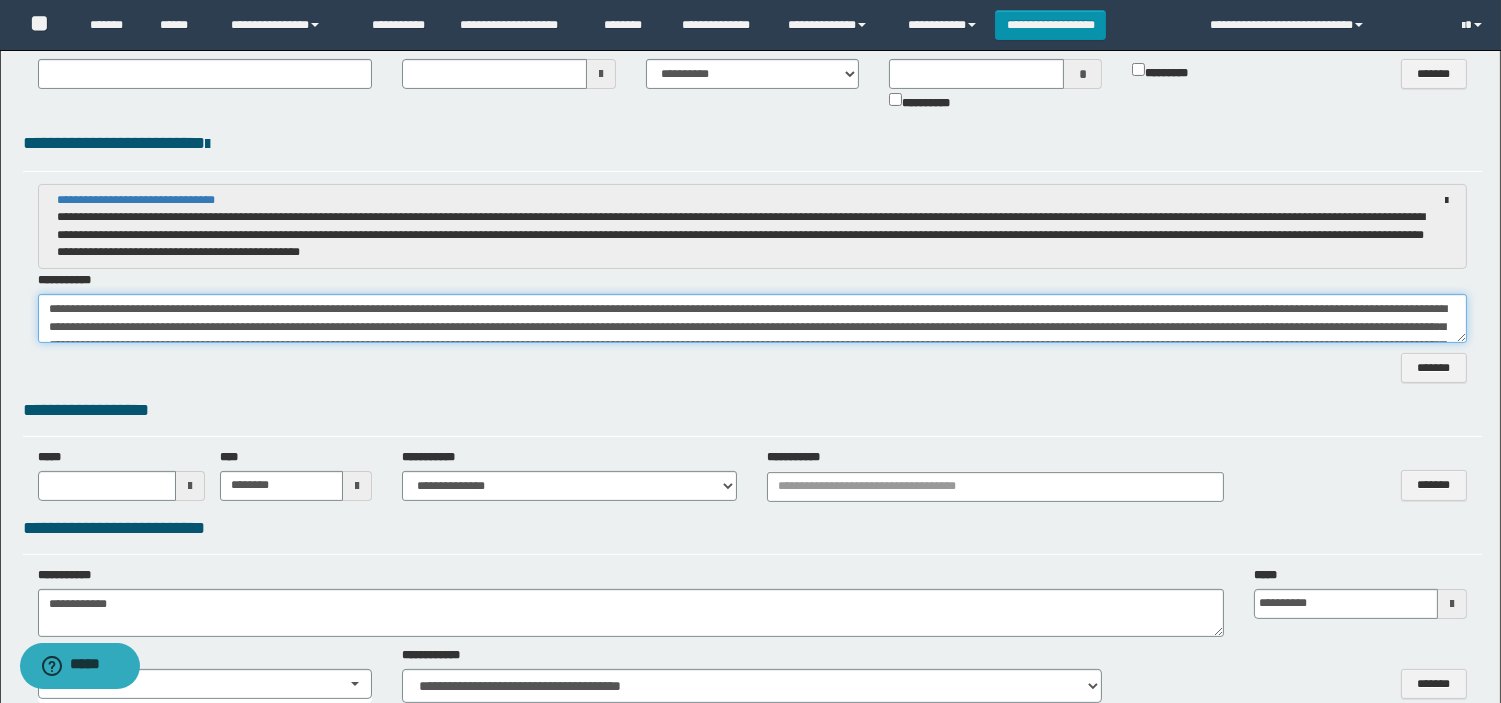 click on "**********" at bounding box center (752, 318) 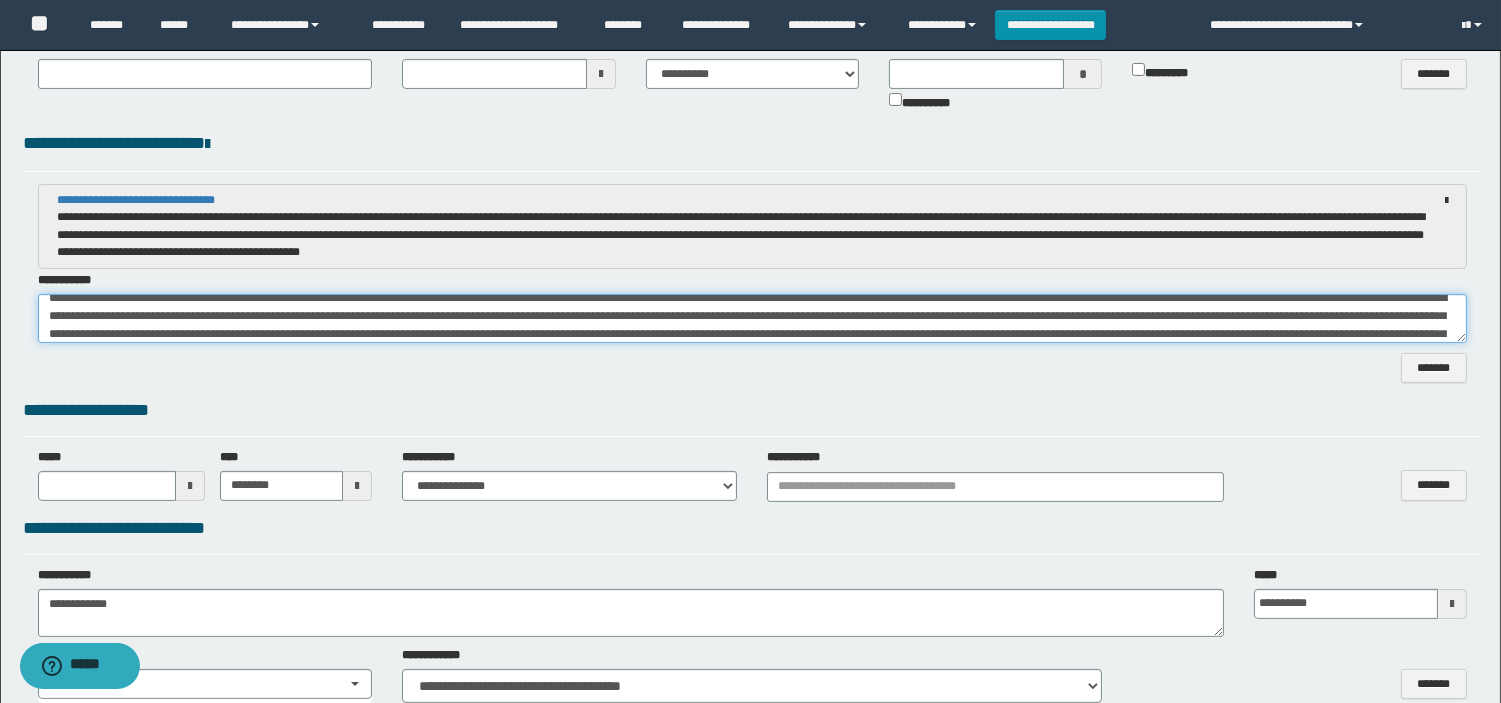 scroll, scrollTop: 28, scrollLeft: 0, axis: vertical 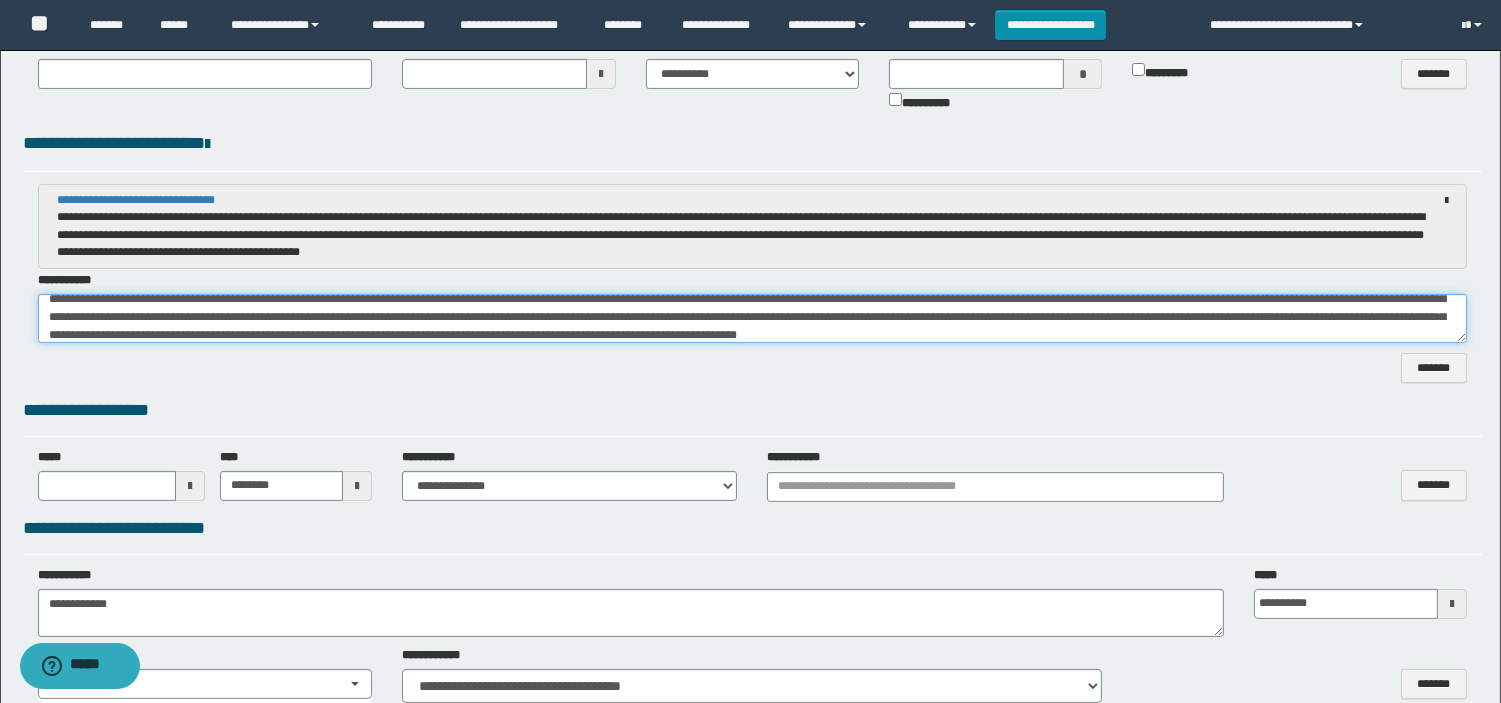 click on "**********" at bounding box center [752, 318] 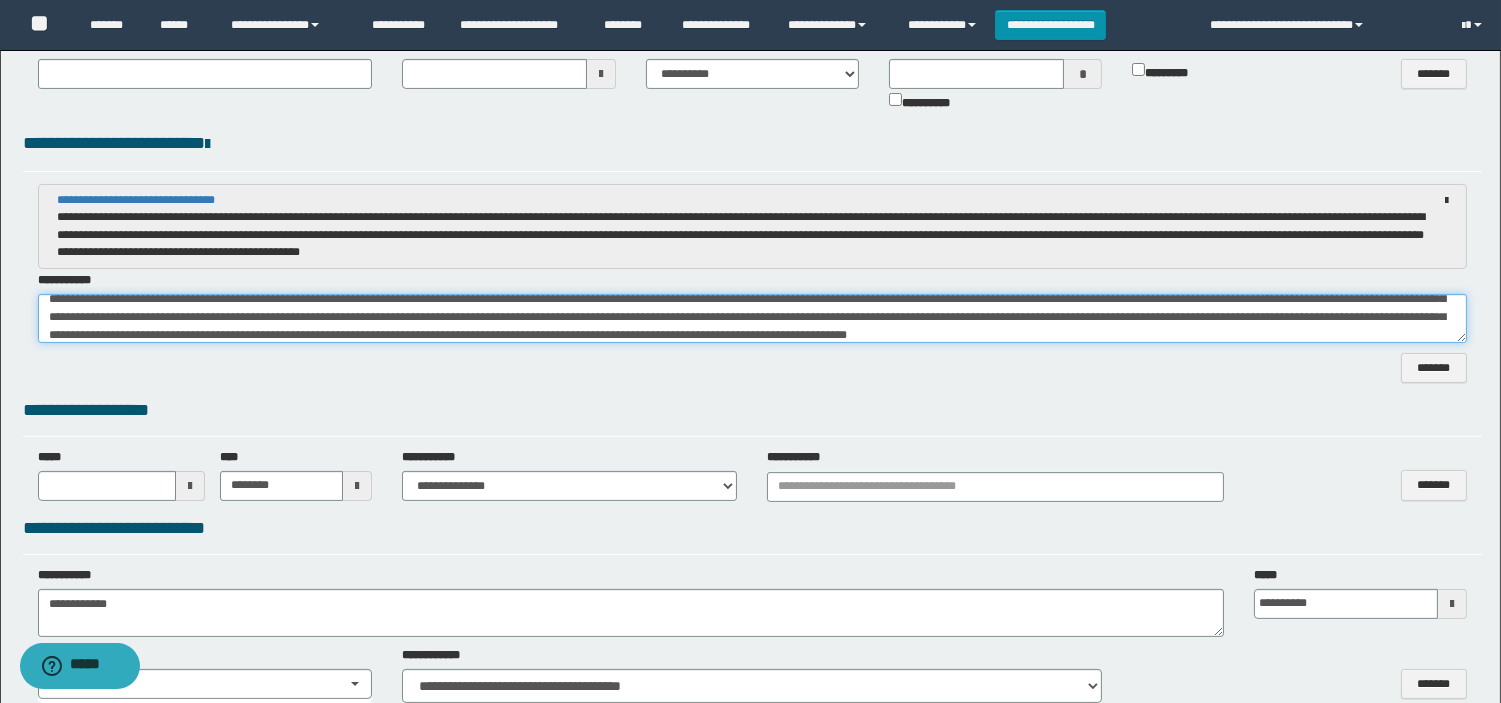click on "**********" at bounding box center [752, 318] 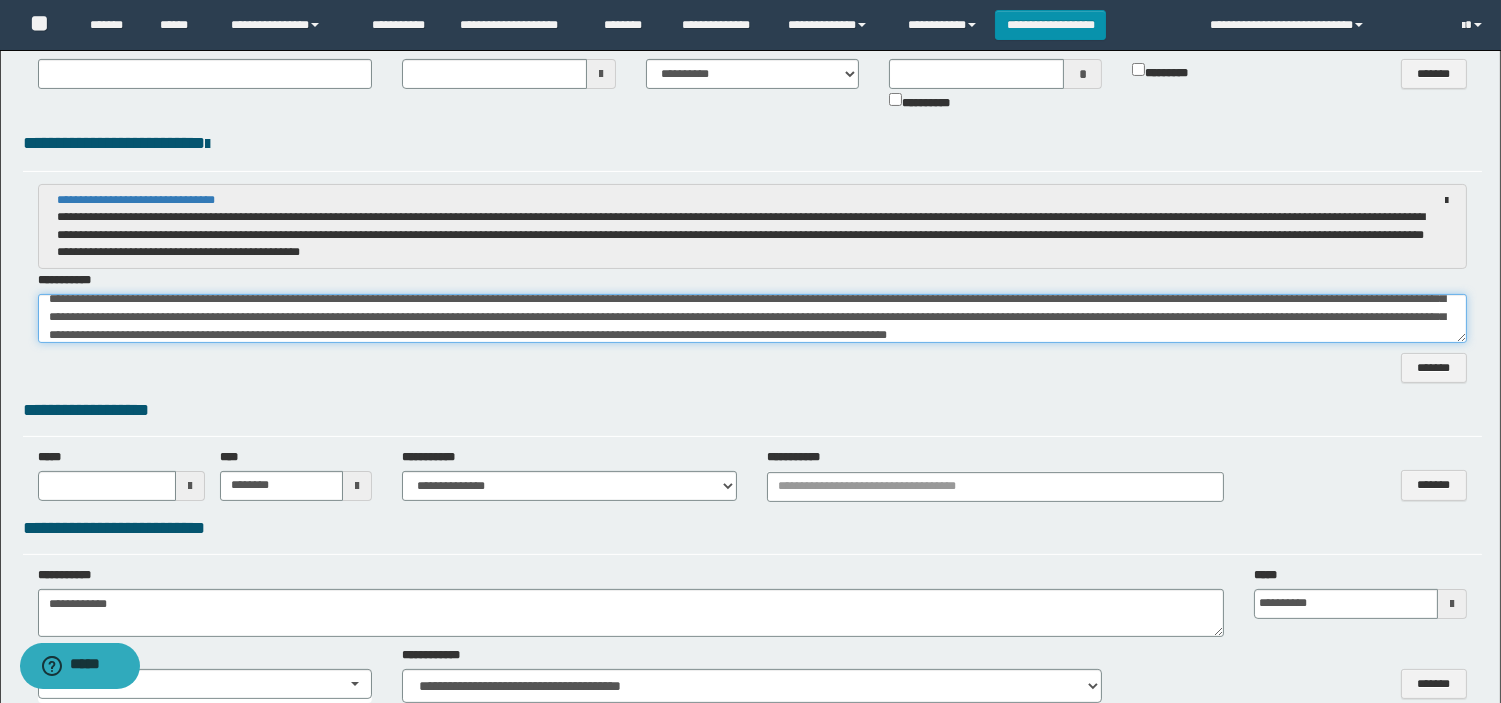 scroll, scrollTop: 46, scrollLeft: 0, axis: vertical 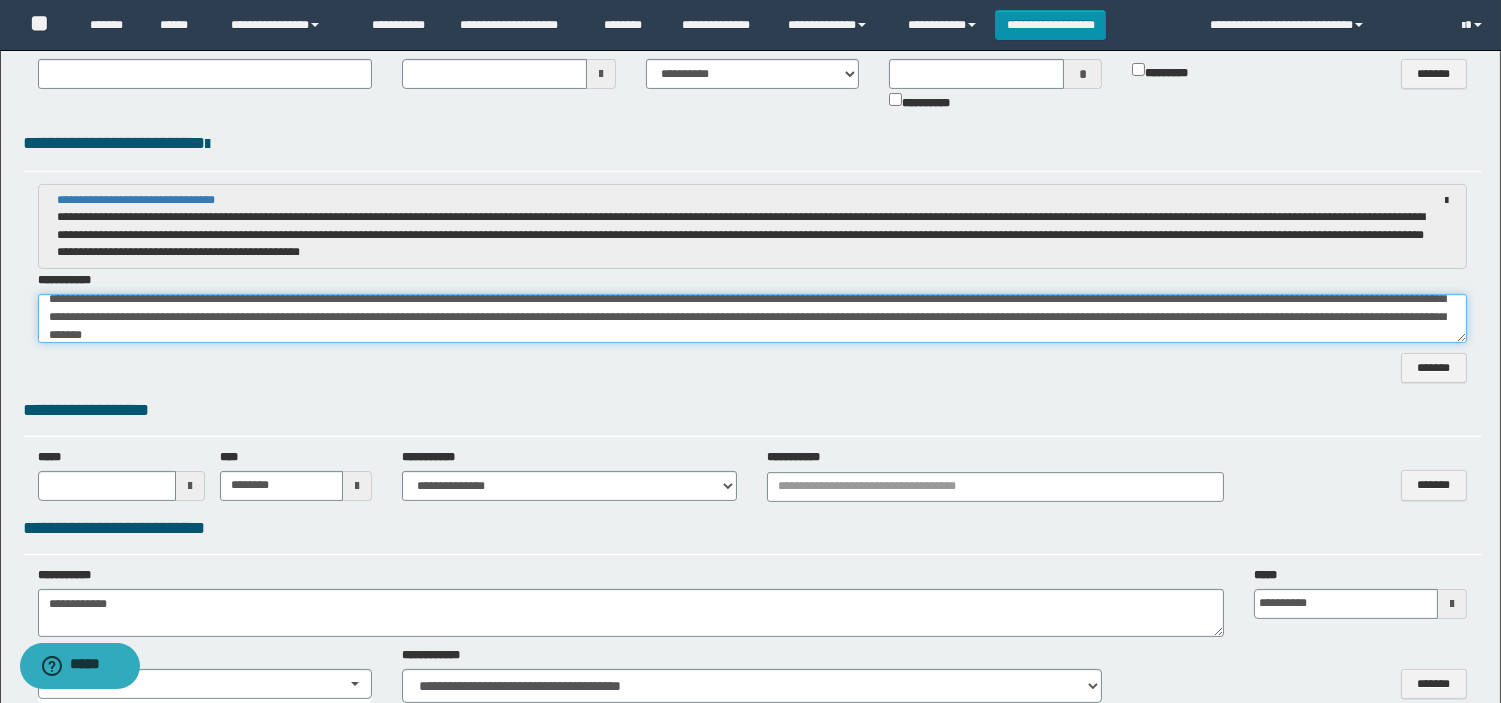 click at bounding box center [752, 318] 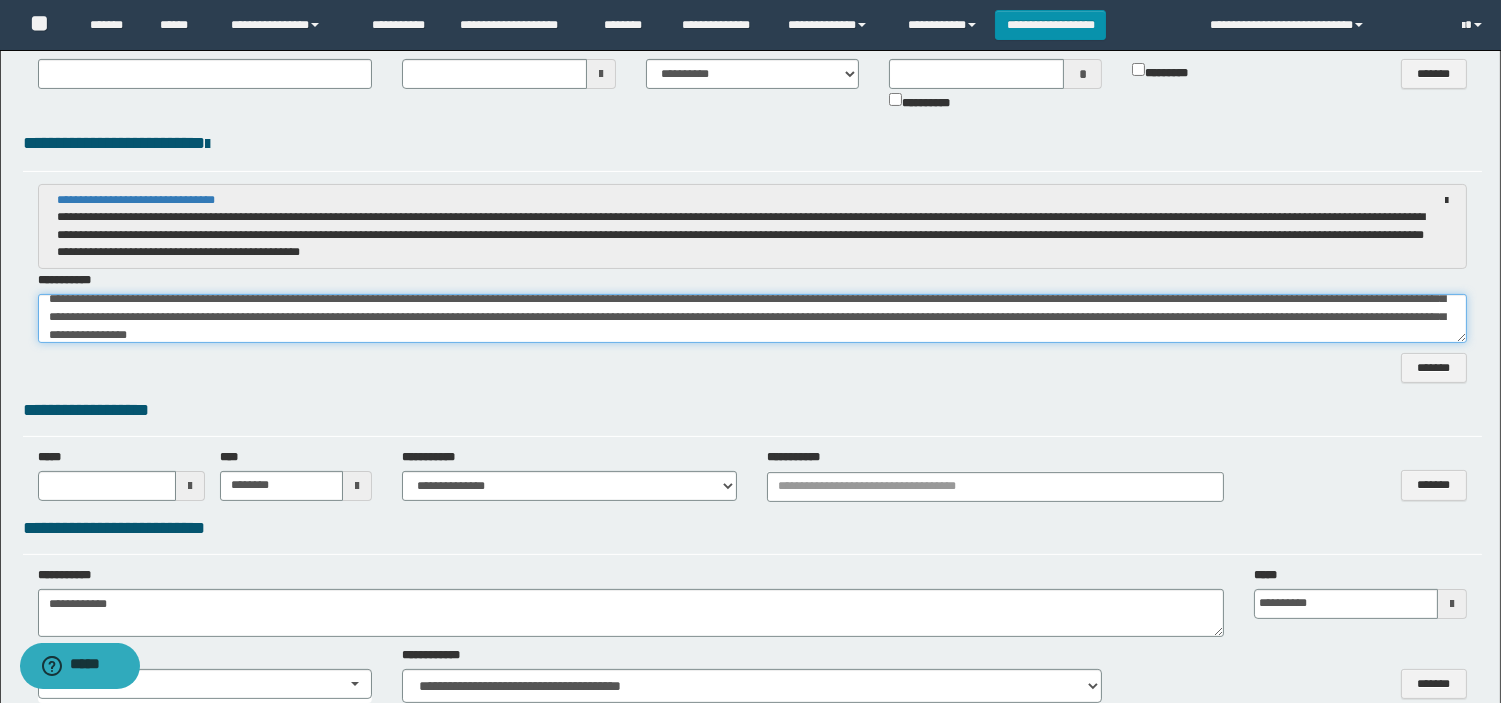 click at bounding box center (752, 318) 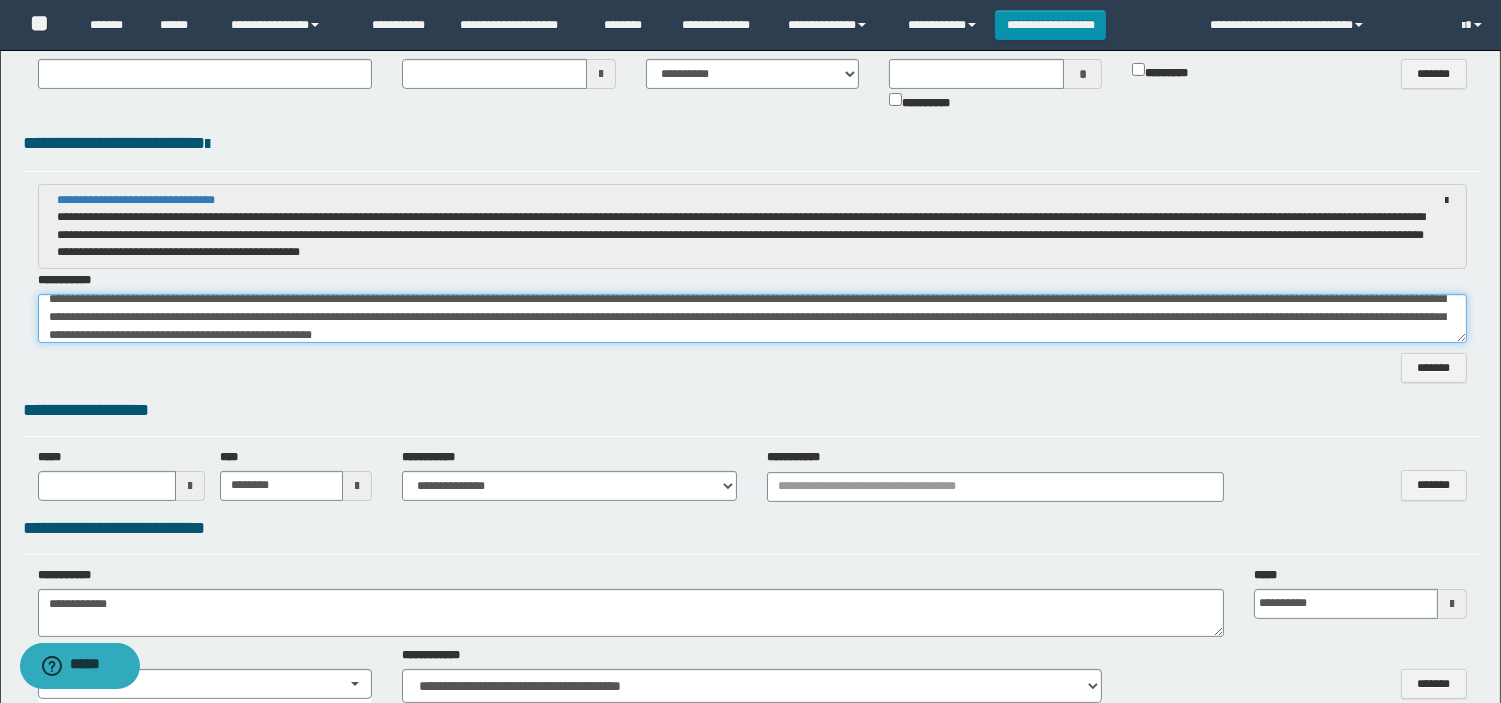 click at bounding box center [752, 318] 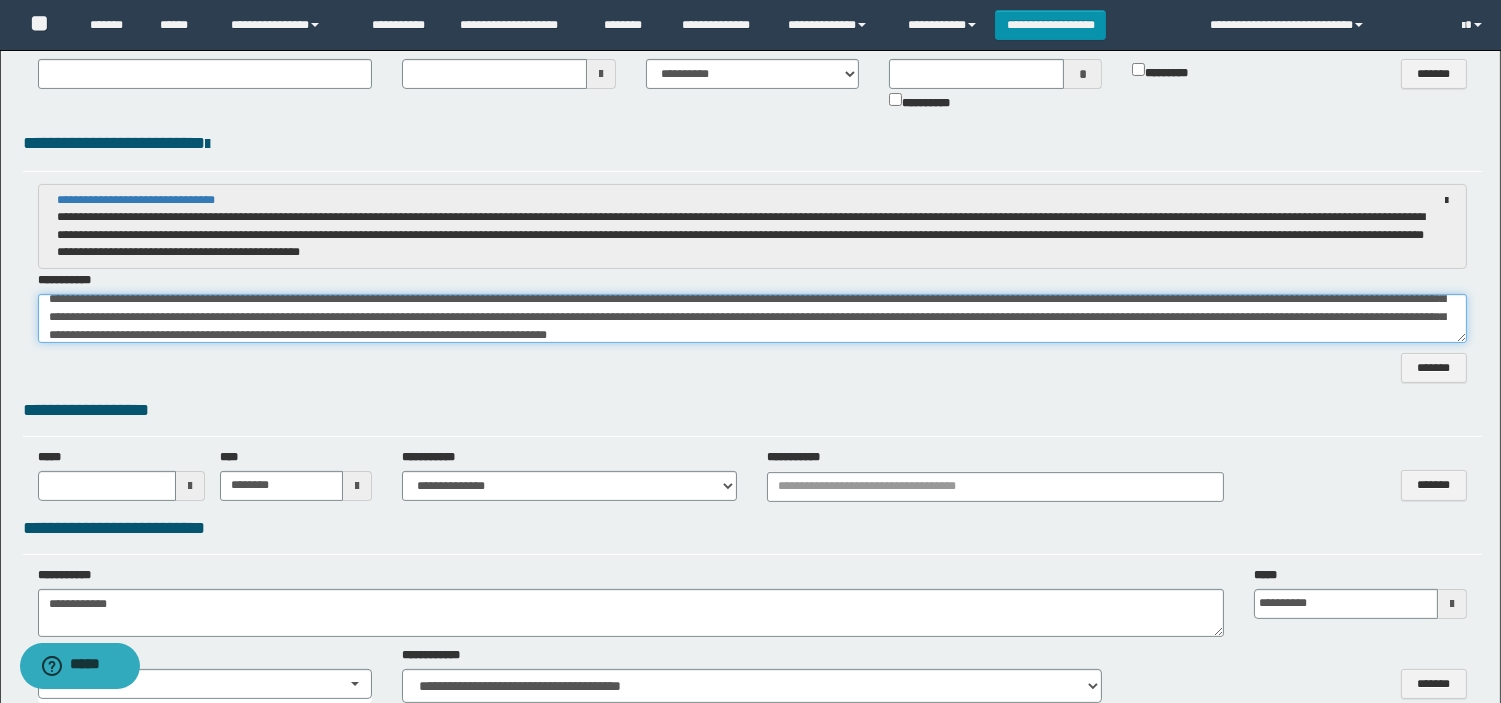 scroll, scrollTop: 54, scrollLeft: 0, axis: vertical 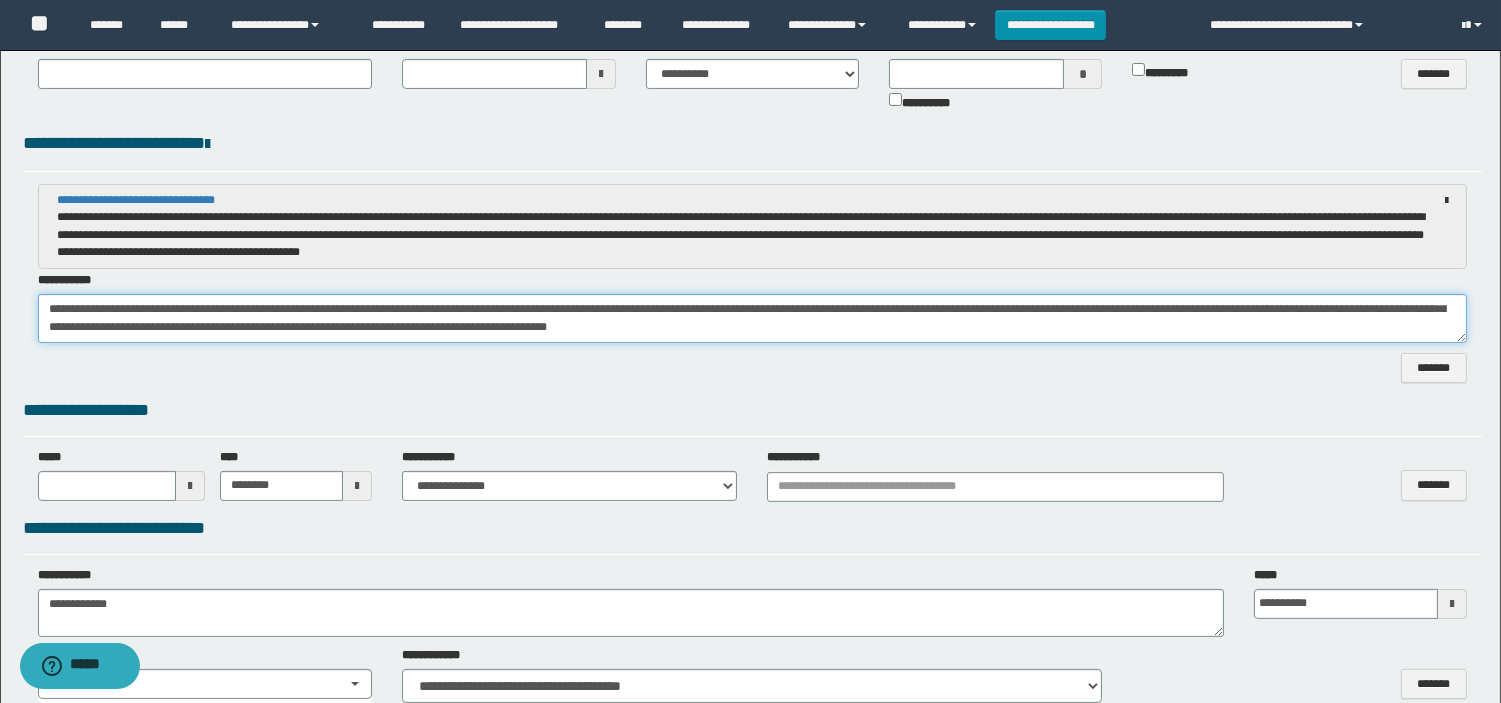 drag, startPoint x: 860, startPoint y: 337, endPoint x: 612, endPoint y: 336, distance: 248.00201 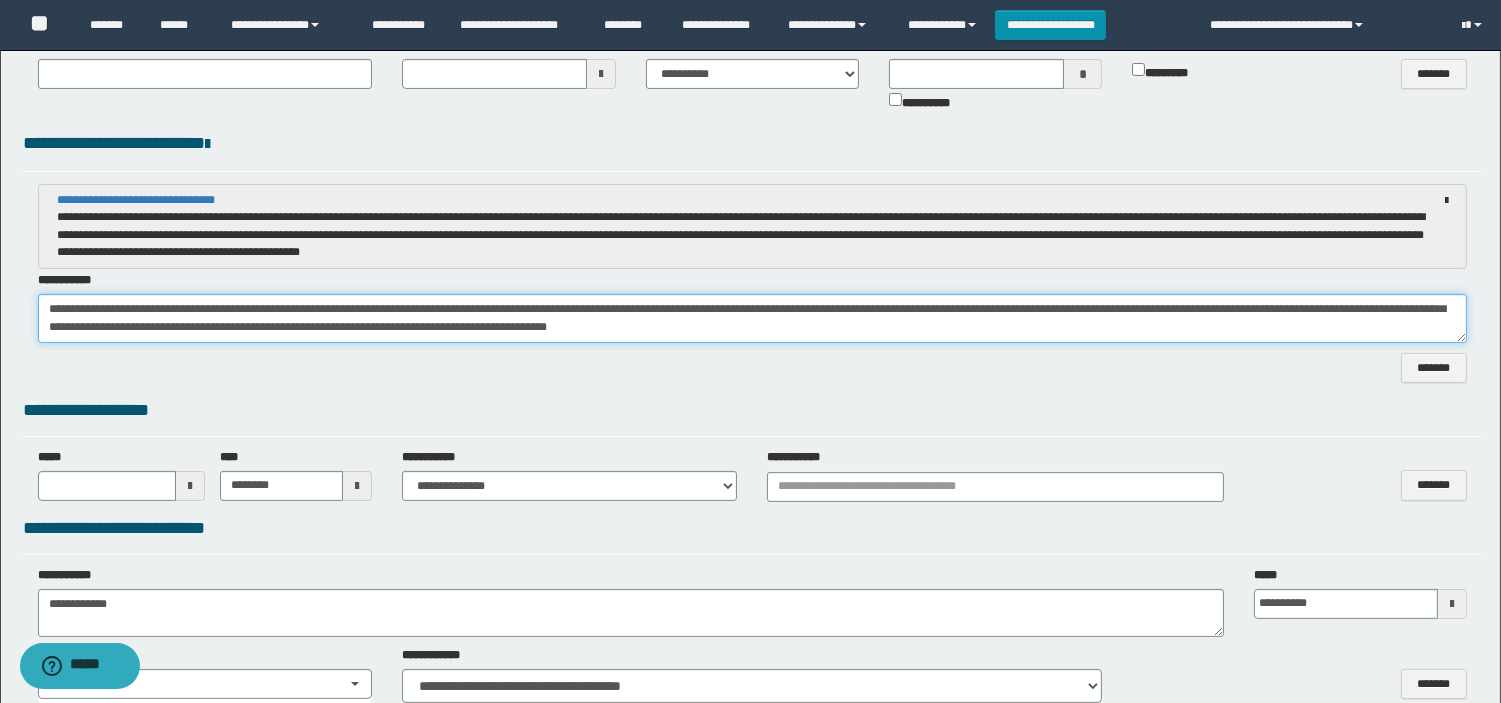 click at bounding box center (752, 318) 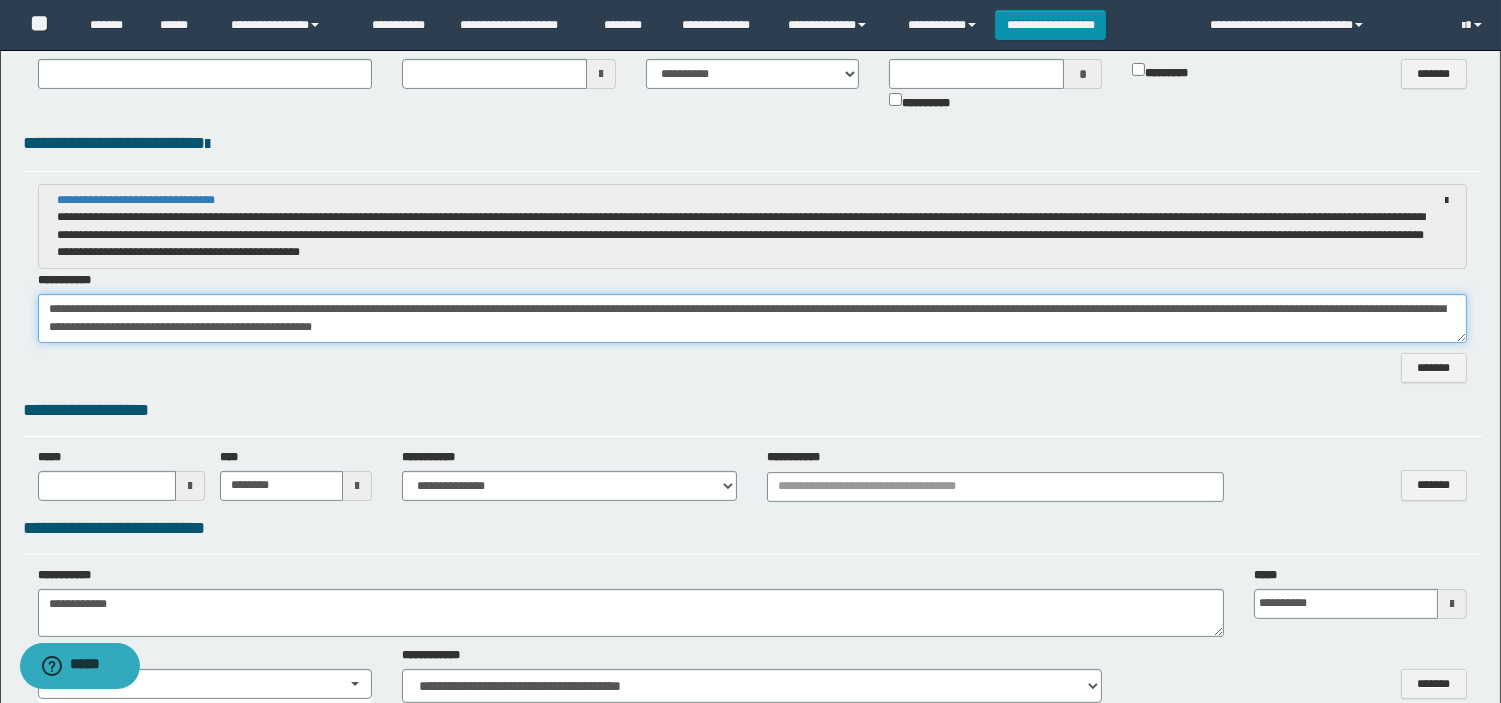click at bounding box center [752, 318] 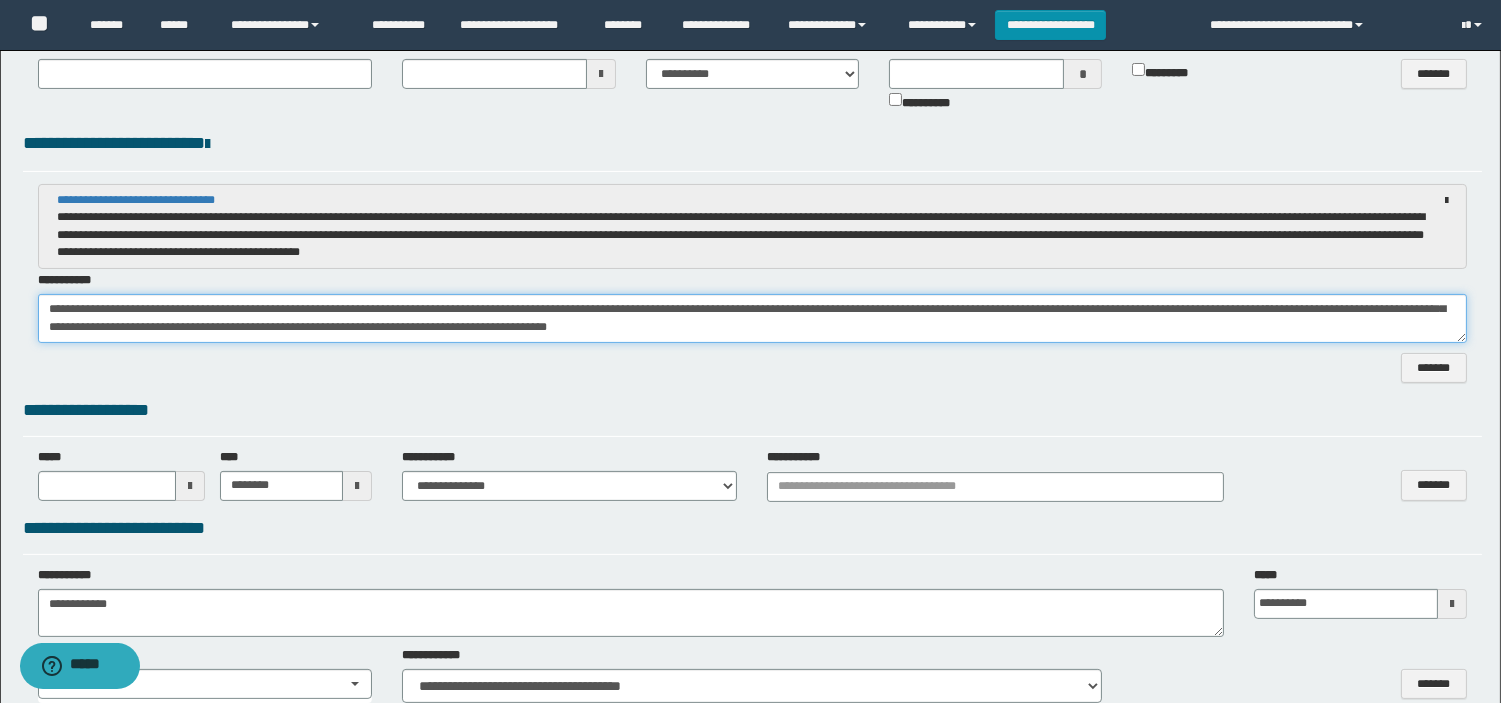 click at bounding box center [752, 318] 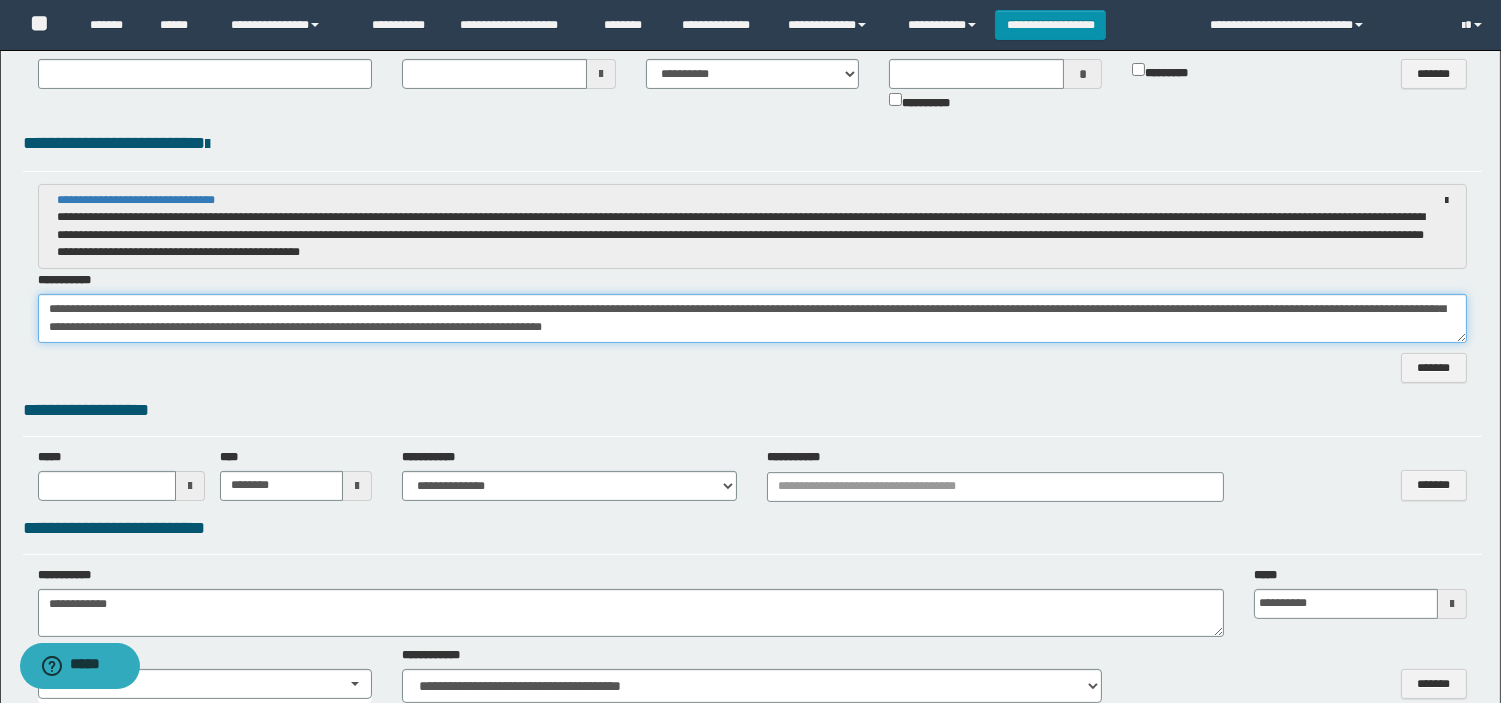 click at bounding box center (752, 318) 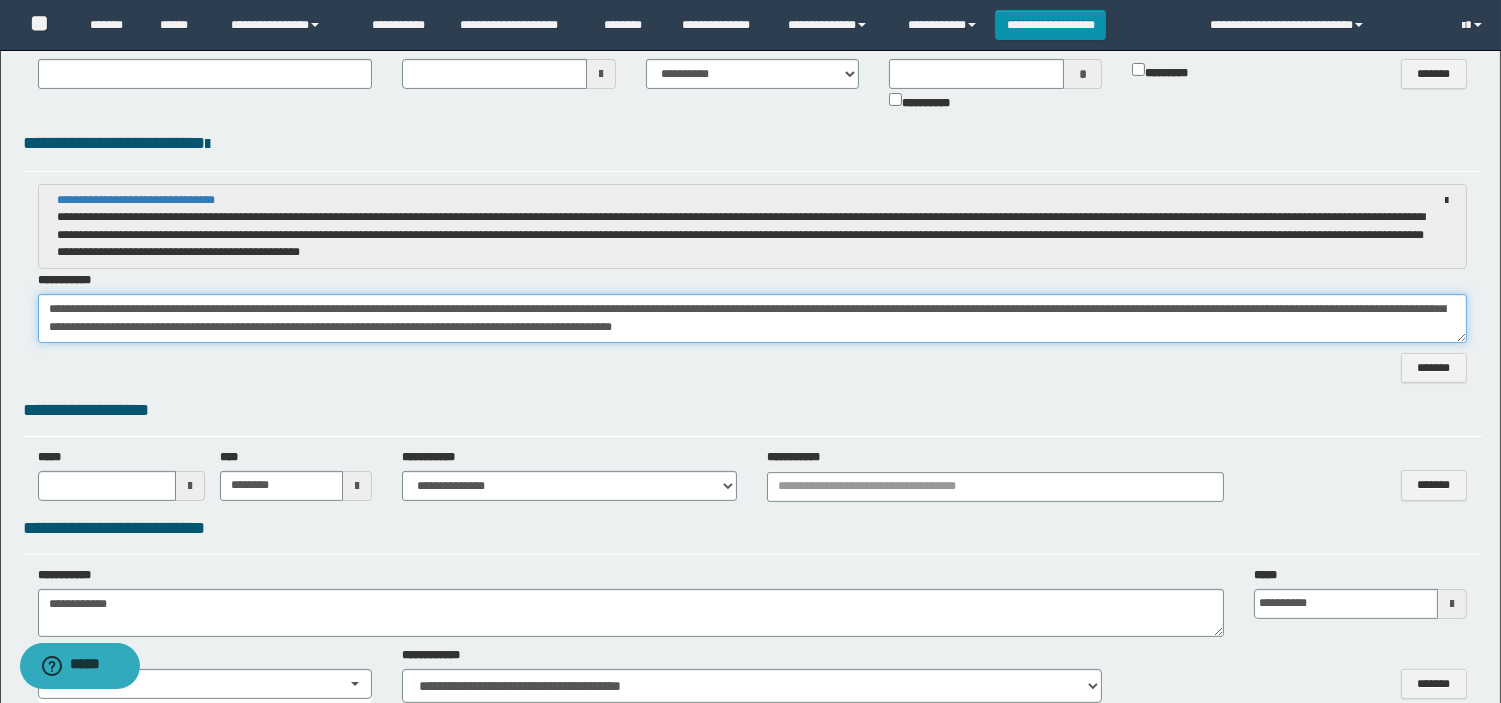 click at bounding box center (752, 318) 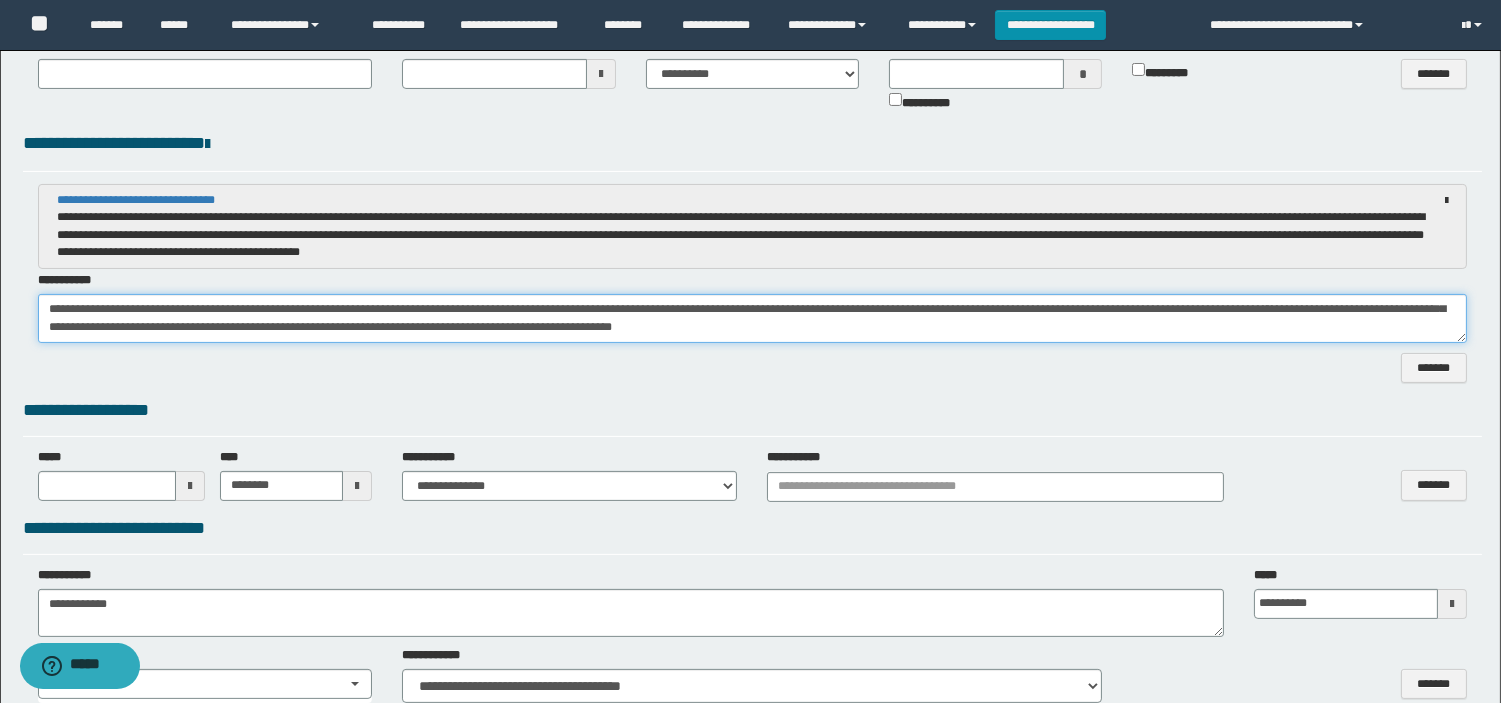scroll, scrollTop: 53, scrollLeft: 0, axis: vertical 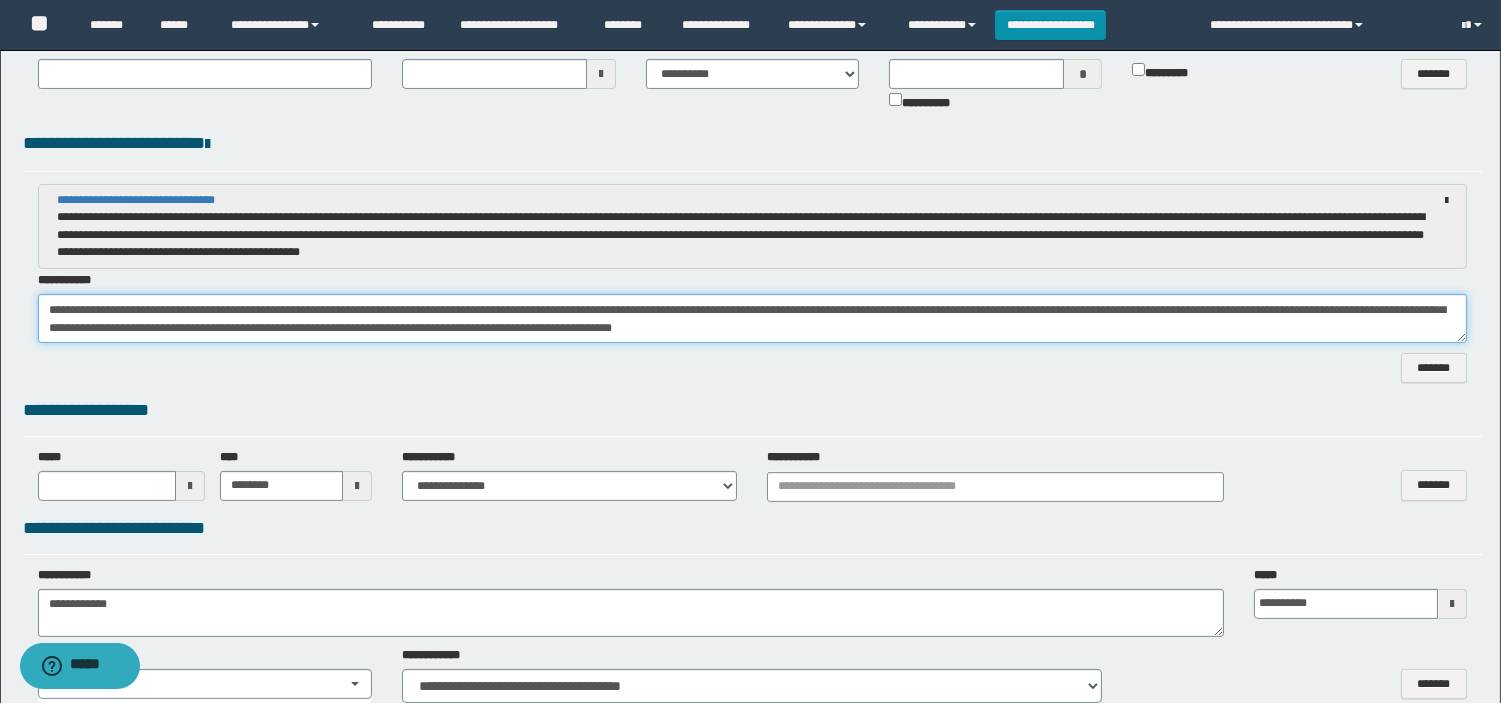 click at bounding box center [752, 318] 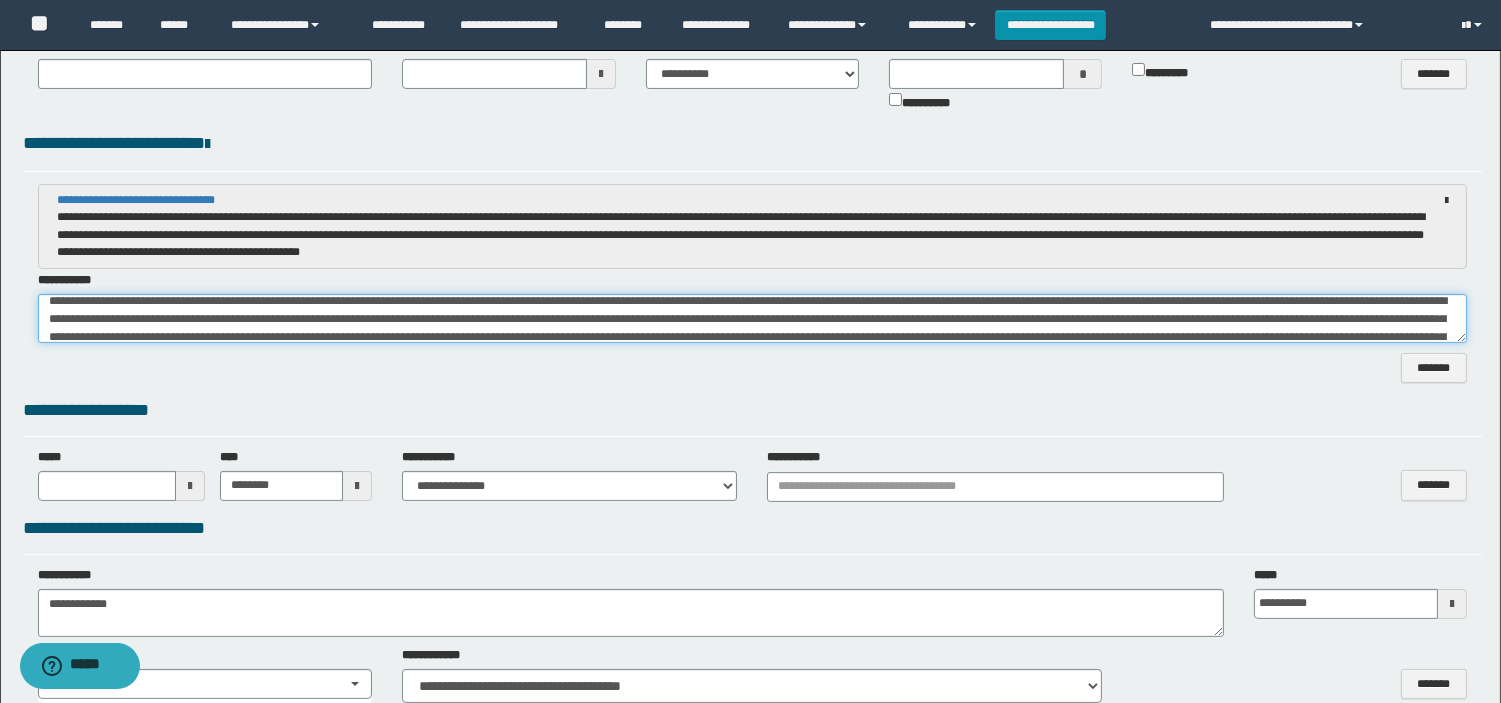 scroll, scrollTop: 0, scrollLeft: 0, axis: both 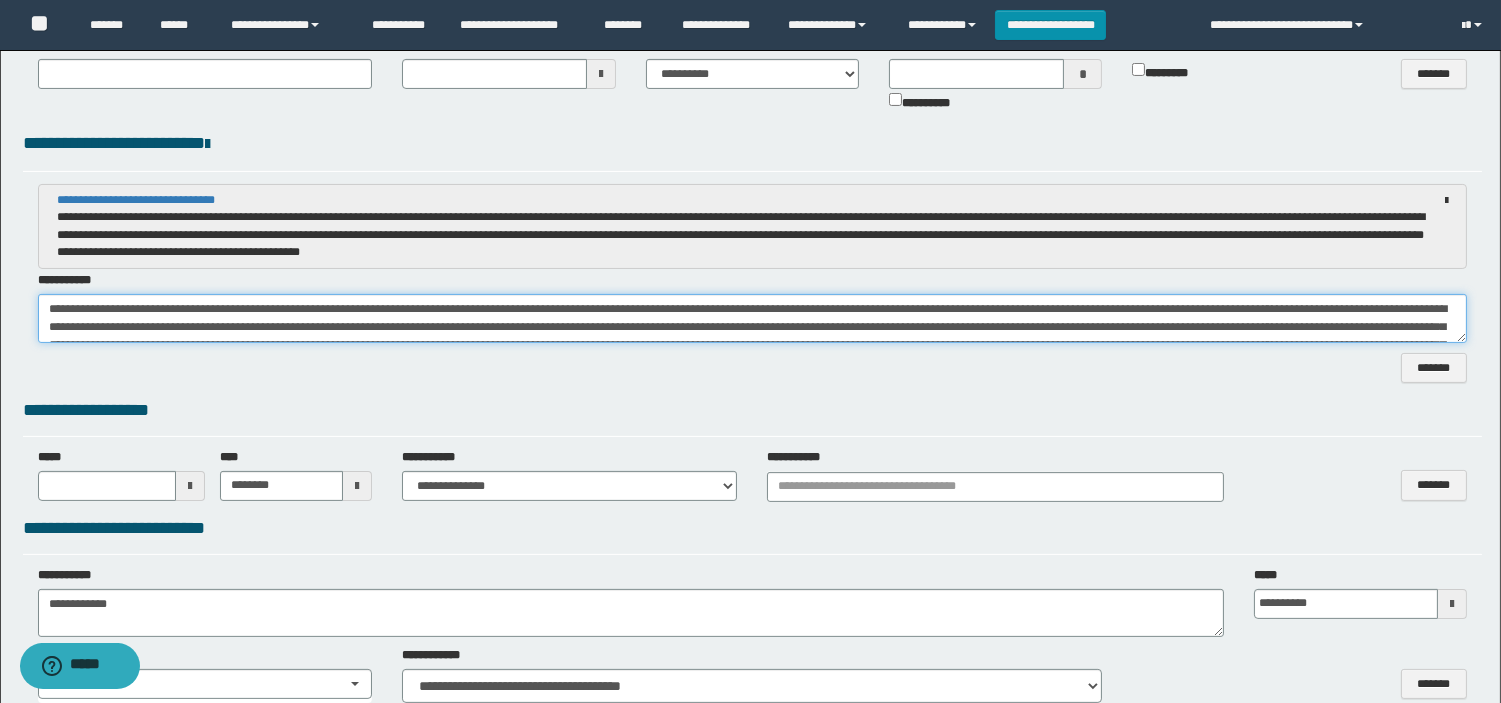 drag, startPoint x: 1206, startPoint y: 331, endPoint x: 0, endPoint y: 283, distance: 1206.9548 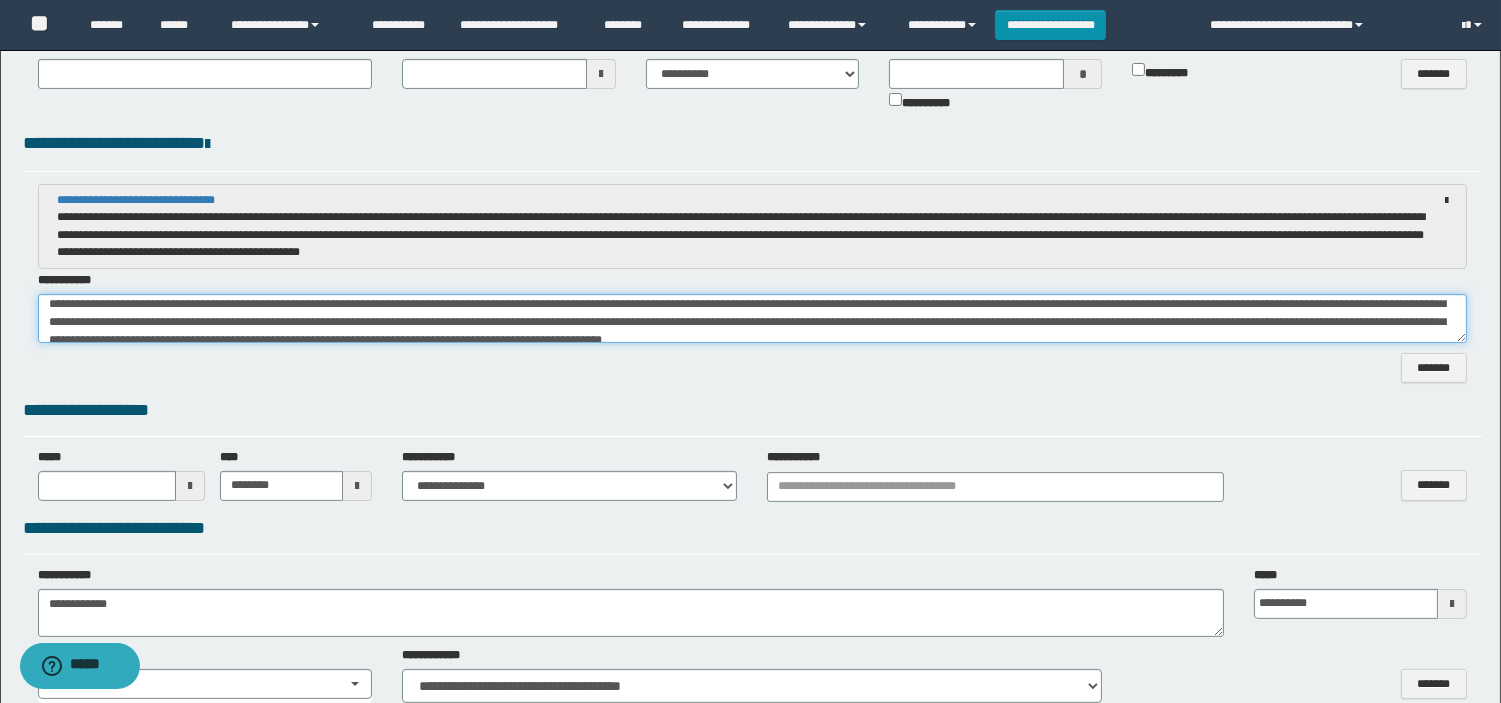 scroll, scrollTop: 53, scrollLeft: 0, axis: vertical 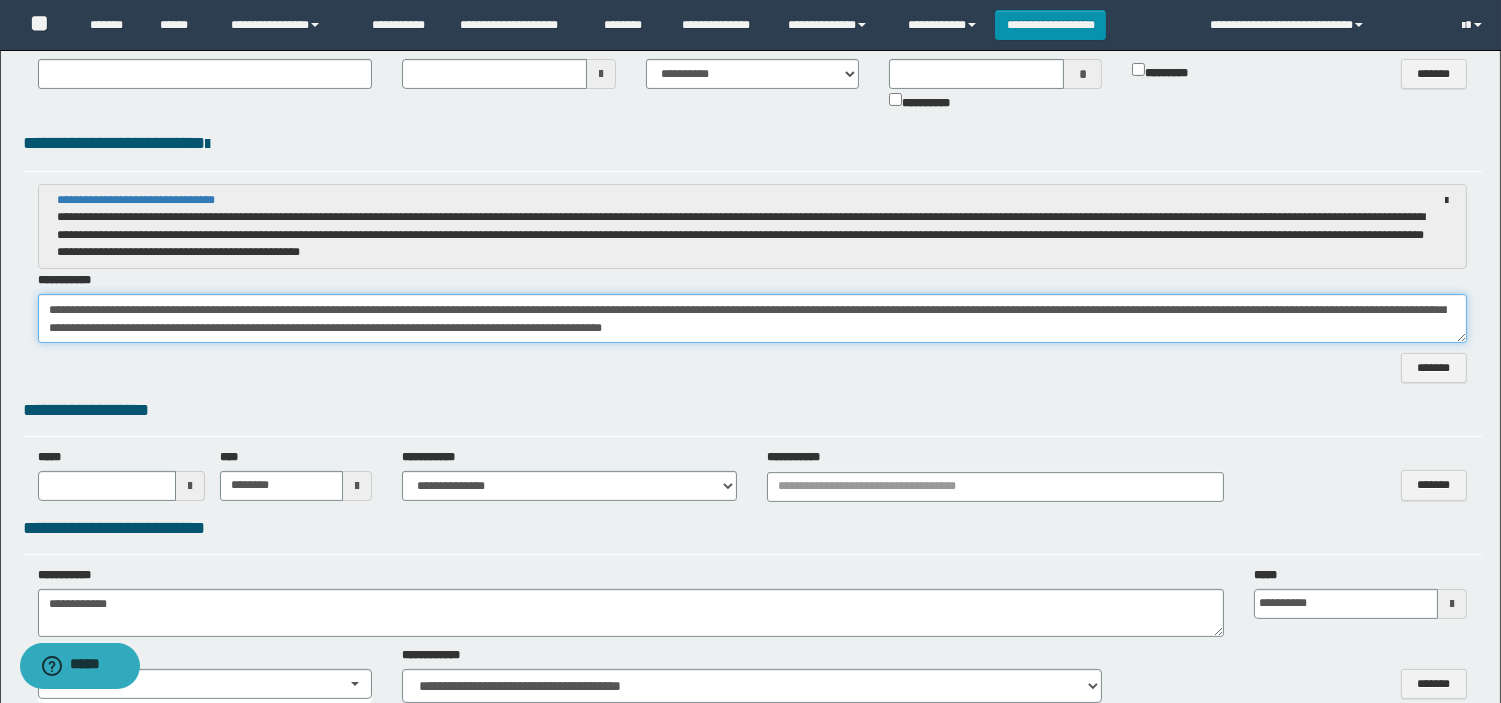 click at bounding box center (752, 318) 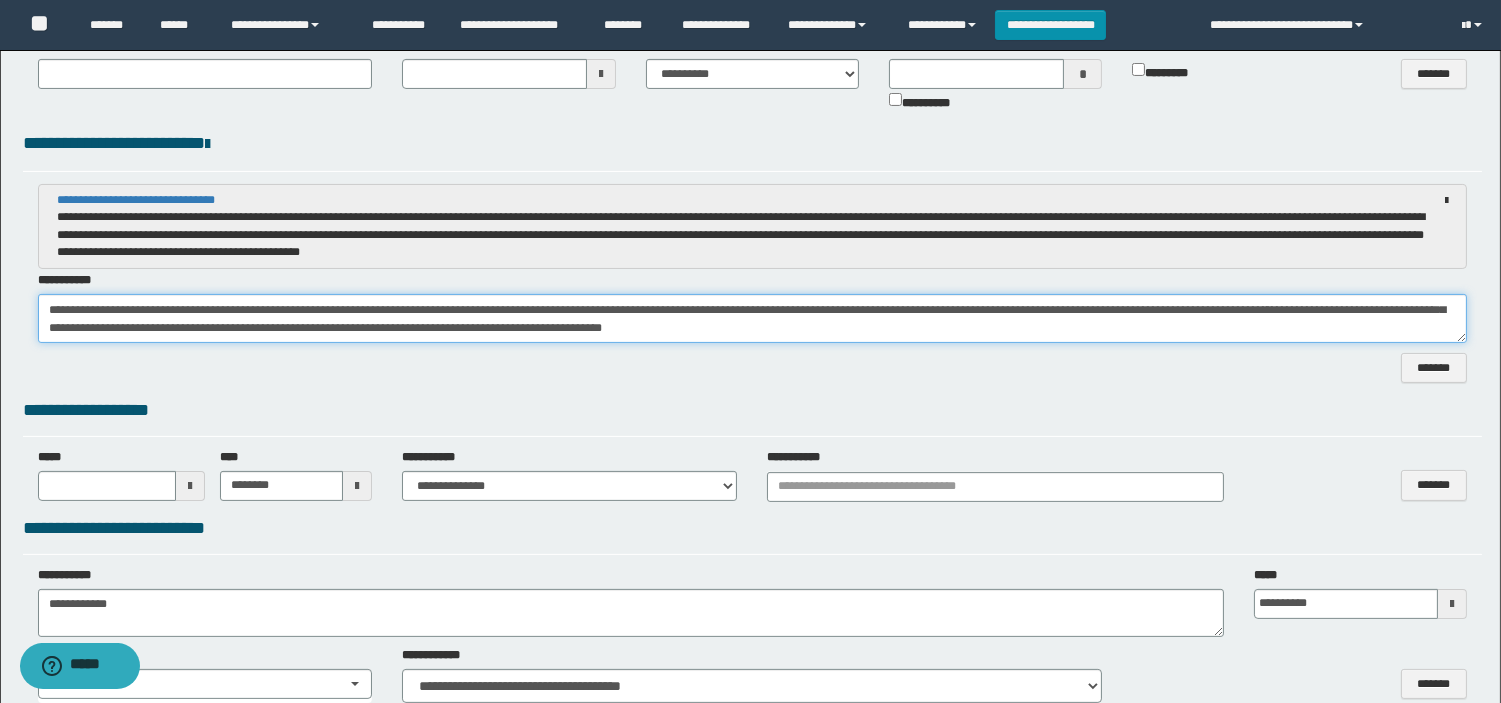 scroll, scrollTop: 0, scrollLeft: 0, axis: both 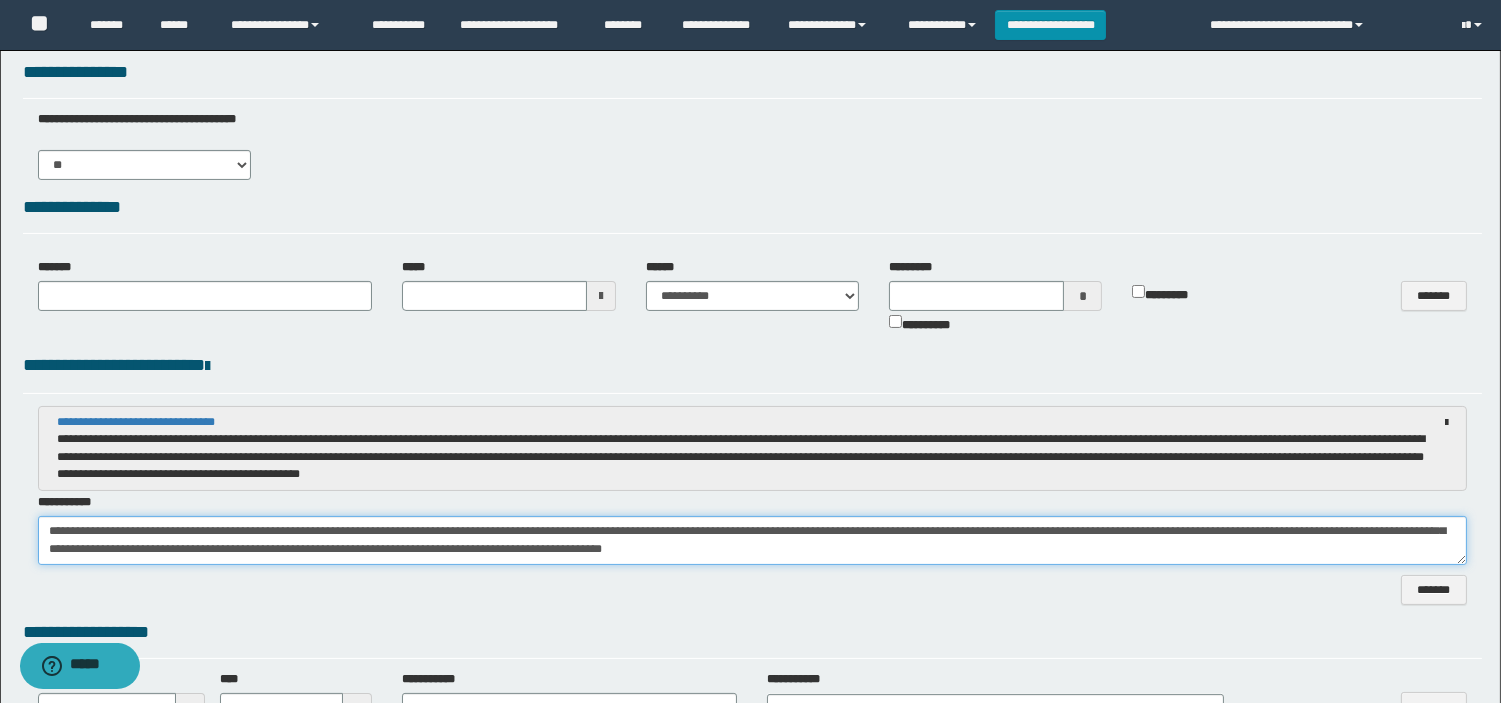 drag, startPoint x: 45, startPoint y: 532, endPoint x: 1321, endPoint y: 610, distance: 1278.3818 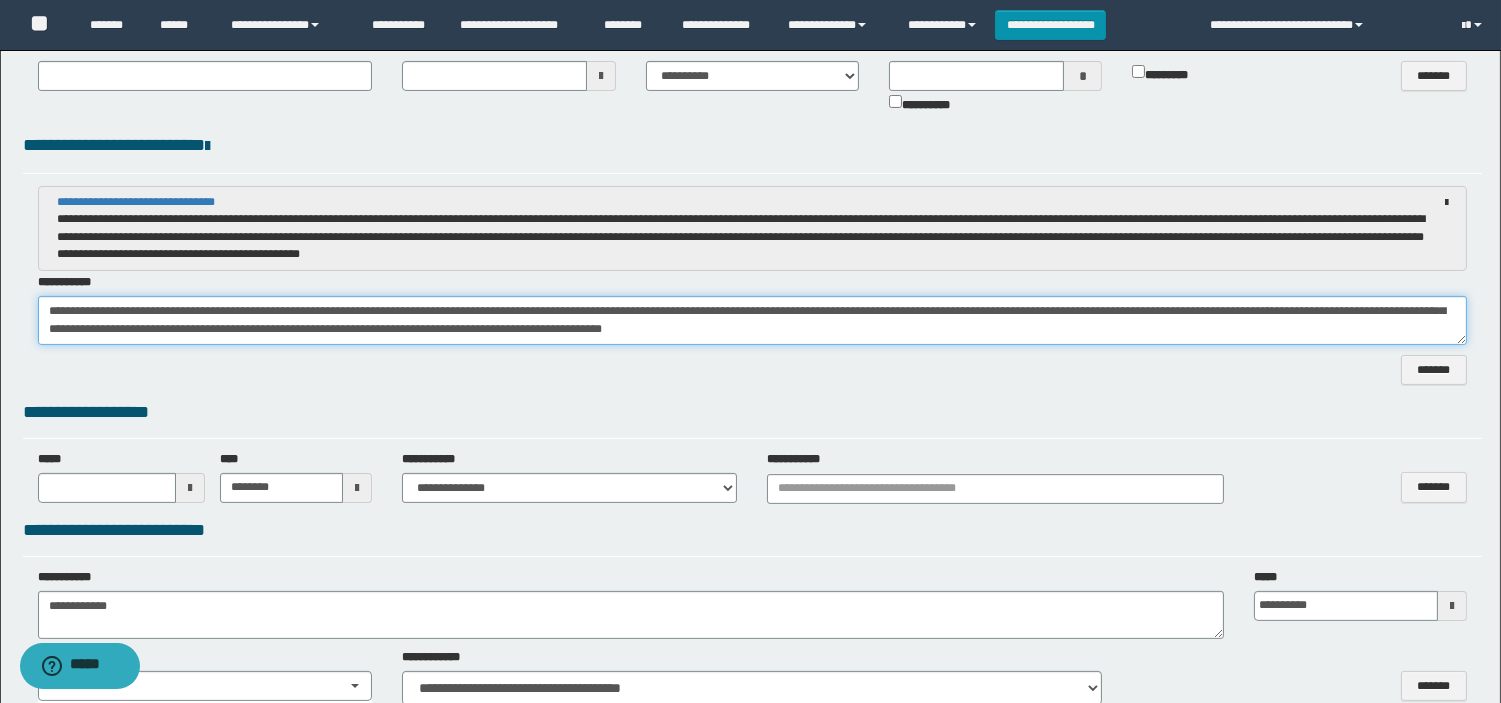 scroll, scrollTop: 888, scrollLeft: 0, axis: vertical 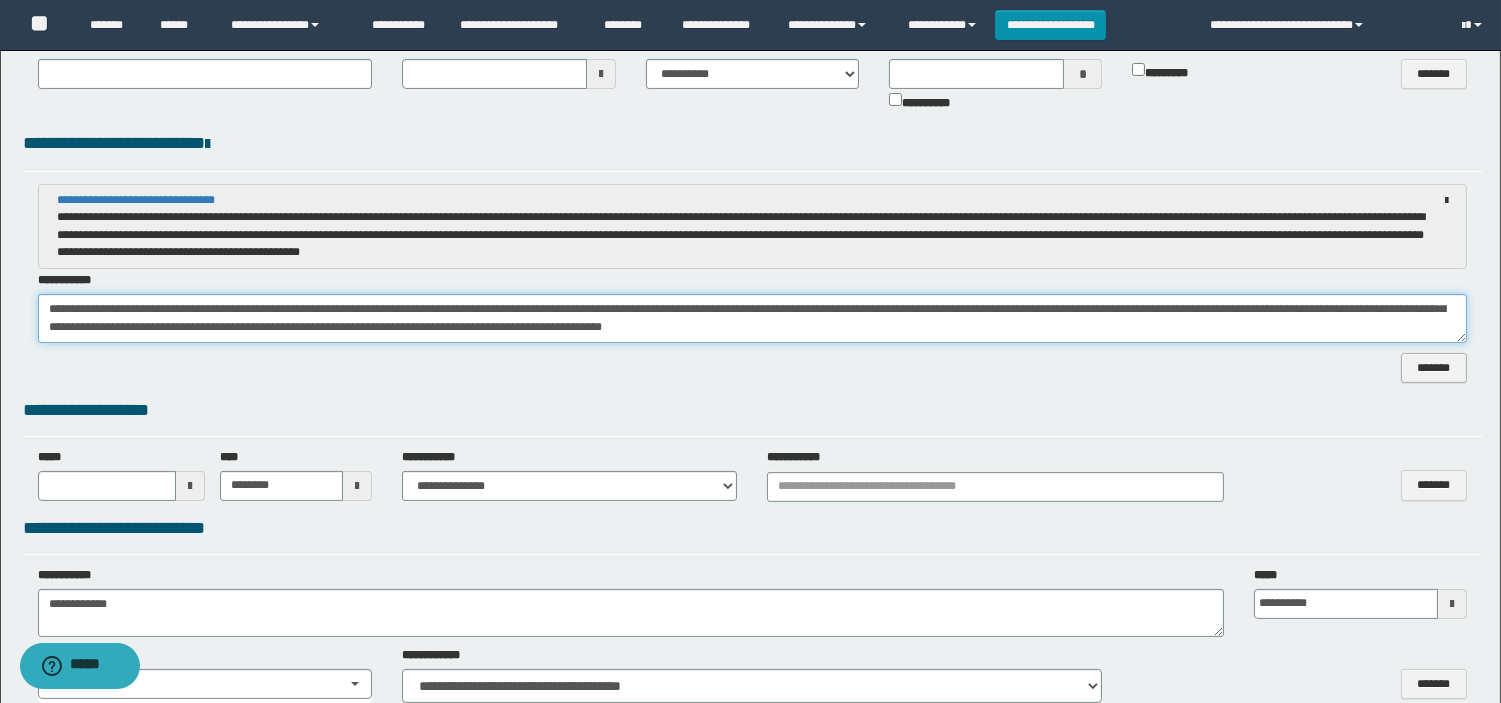 type on "**********" 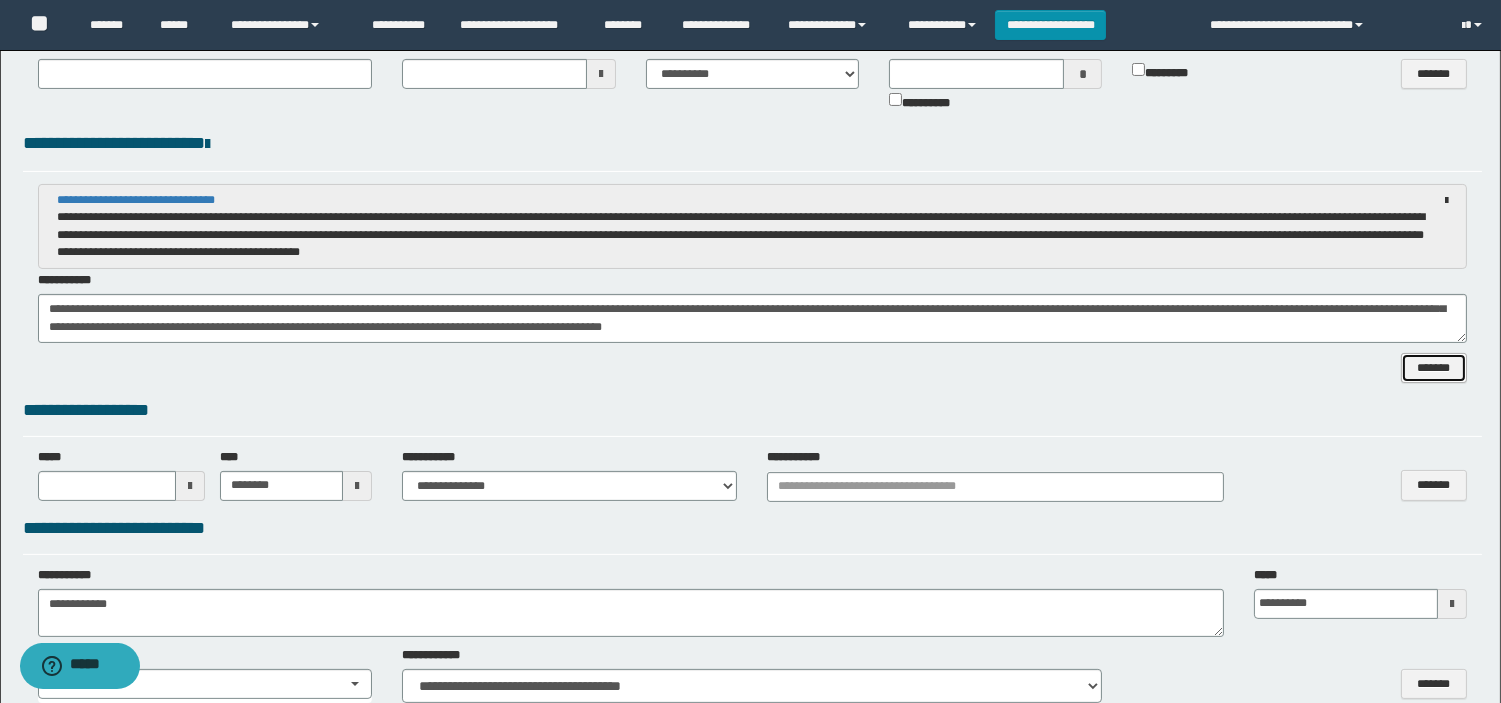 click on "*******" at bounding box center (1434, 368) 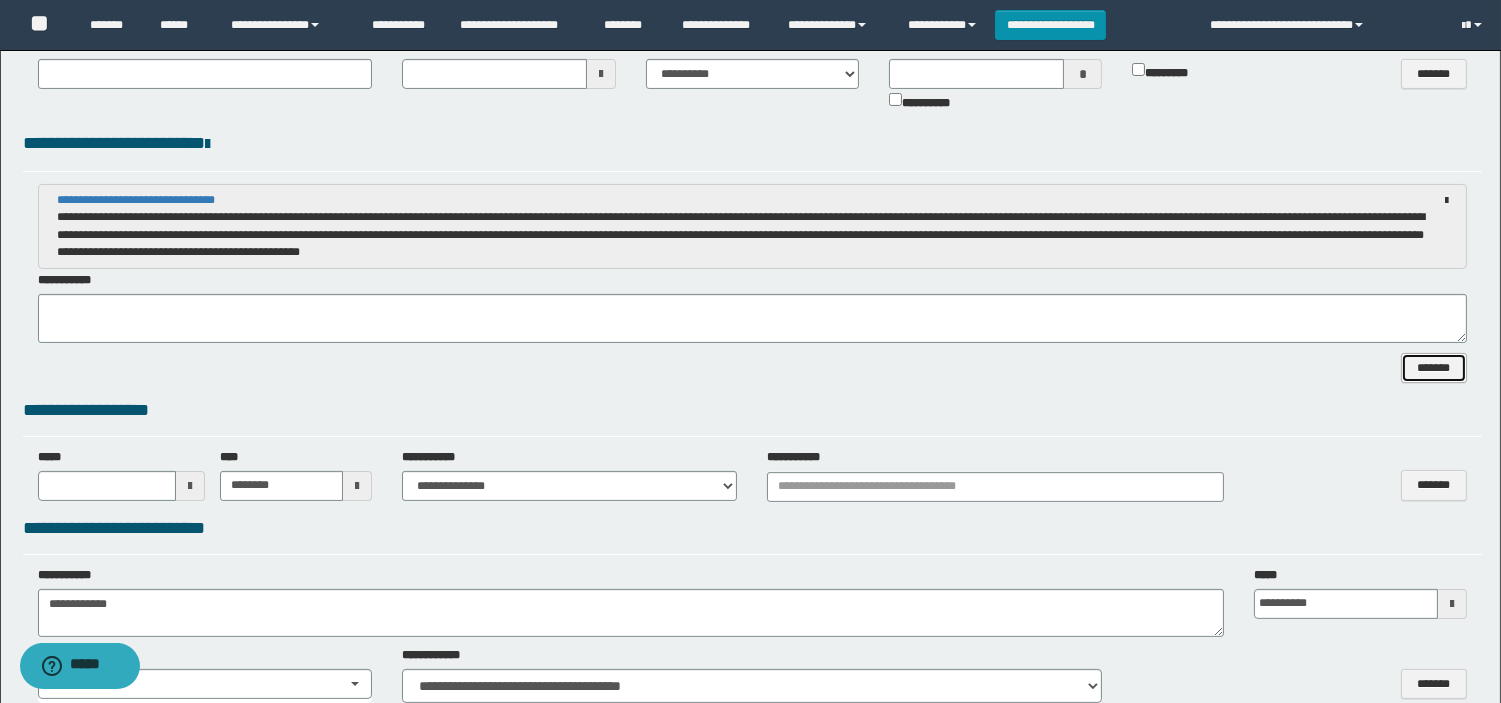 scroll, scrollTop: 0, scrollLeft: 0, axis: both 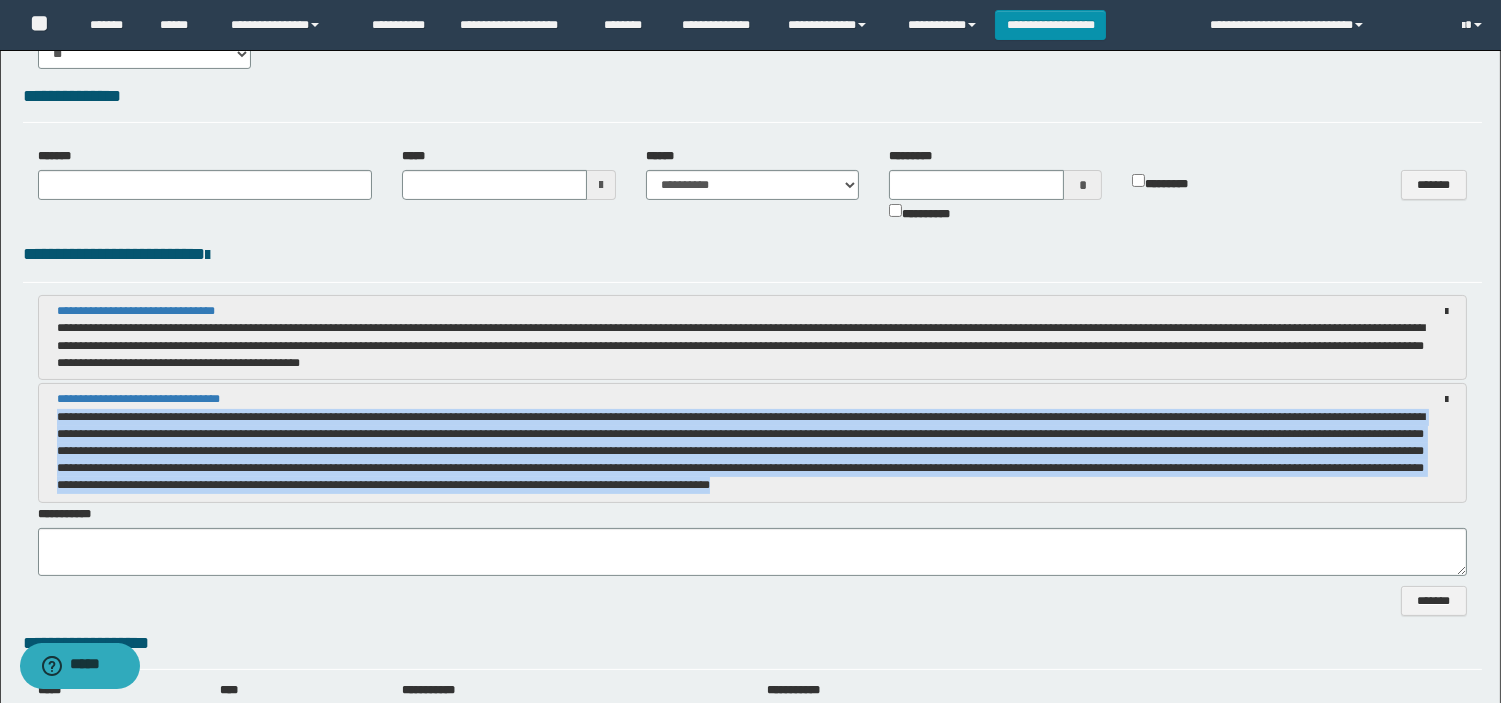 drag, startPoint x: 58, startPoint y: 415, endPoint x: 1291, endPoint y: 490, distance: 1235.2789 